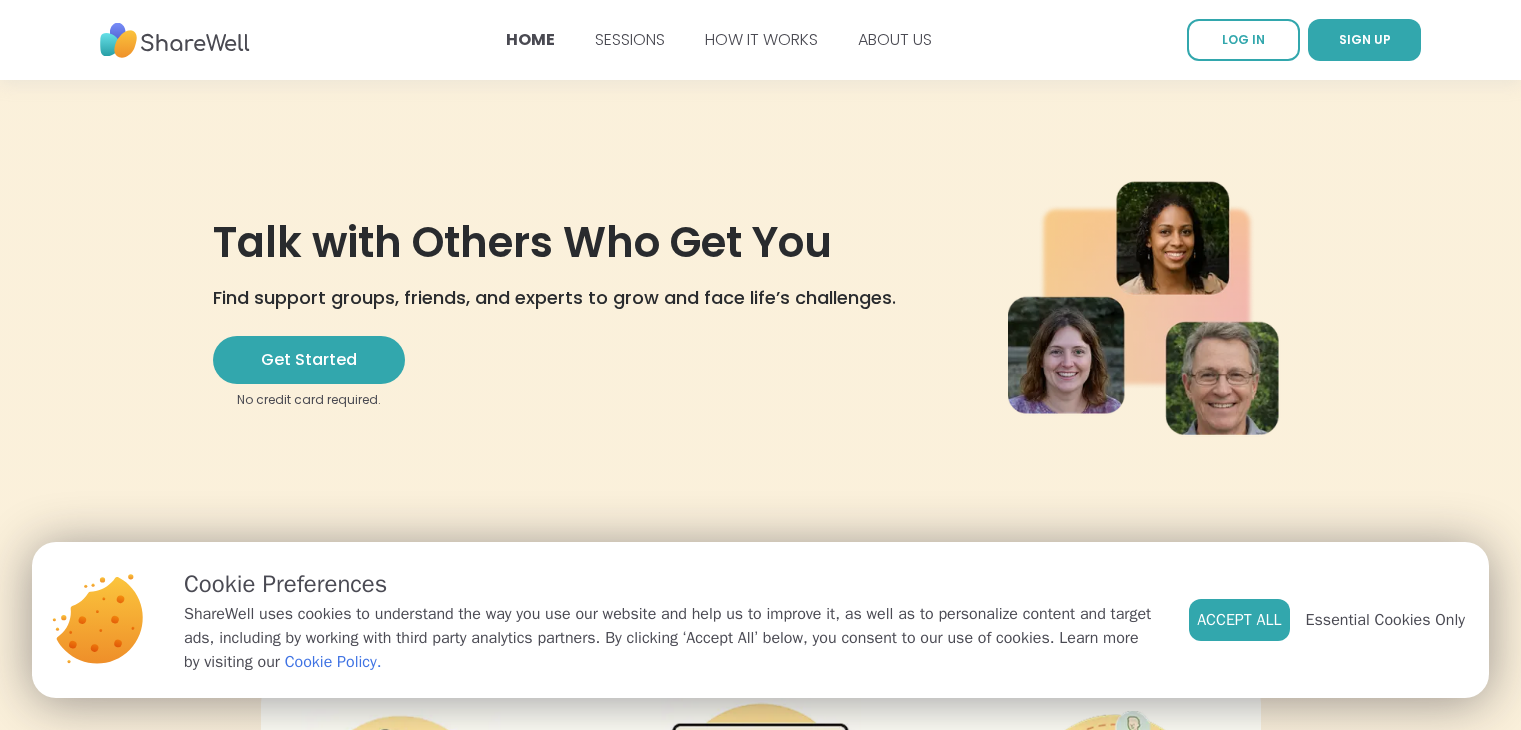 scroll, scrollTop: 0, scrollLeft: 0, axis: both 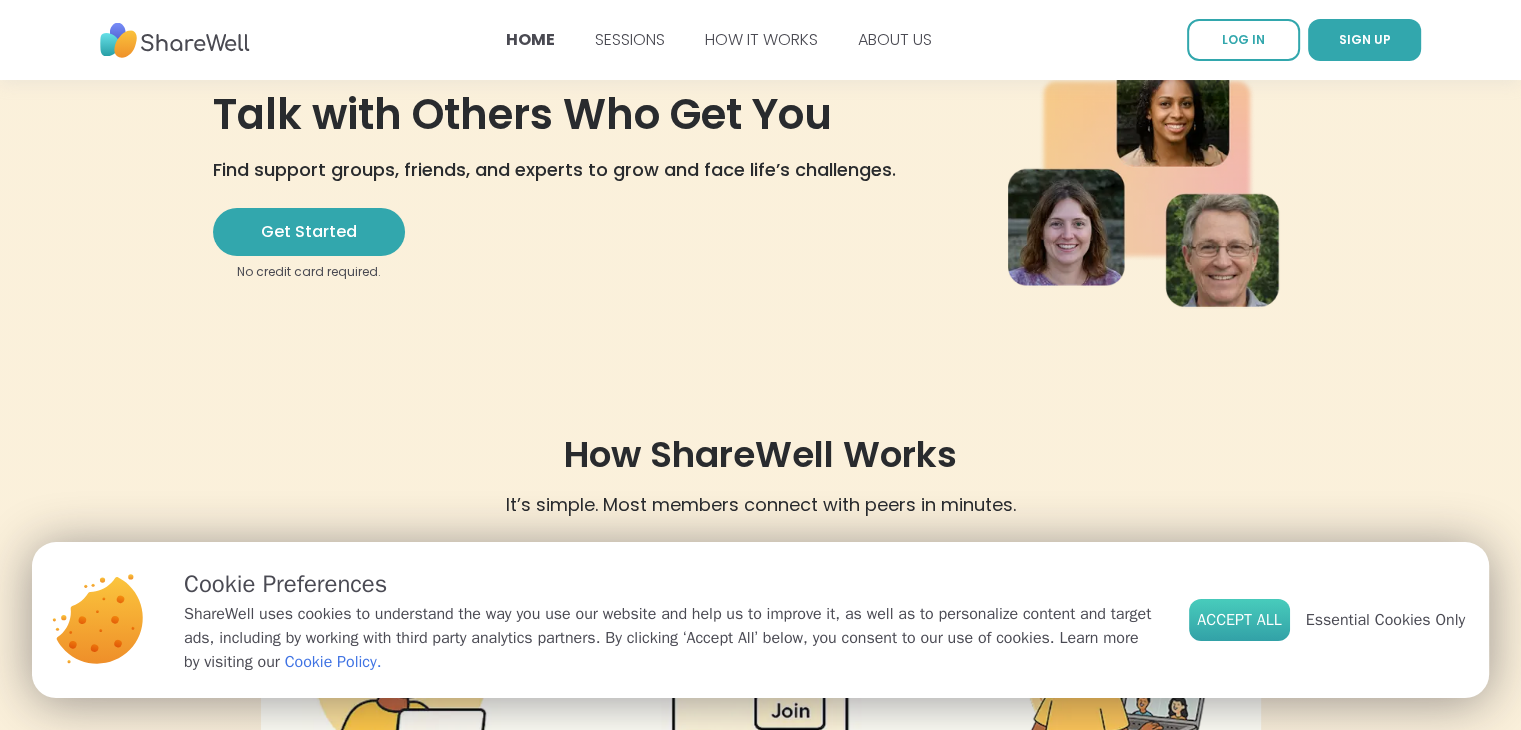 click on "Accept All" at bounding box center (1239, 620) 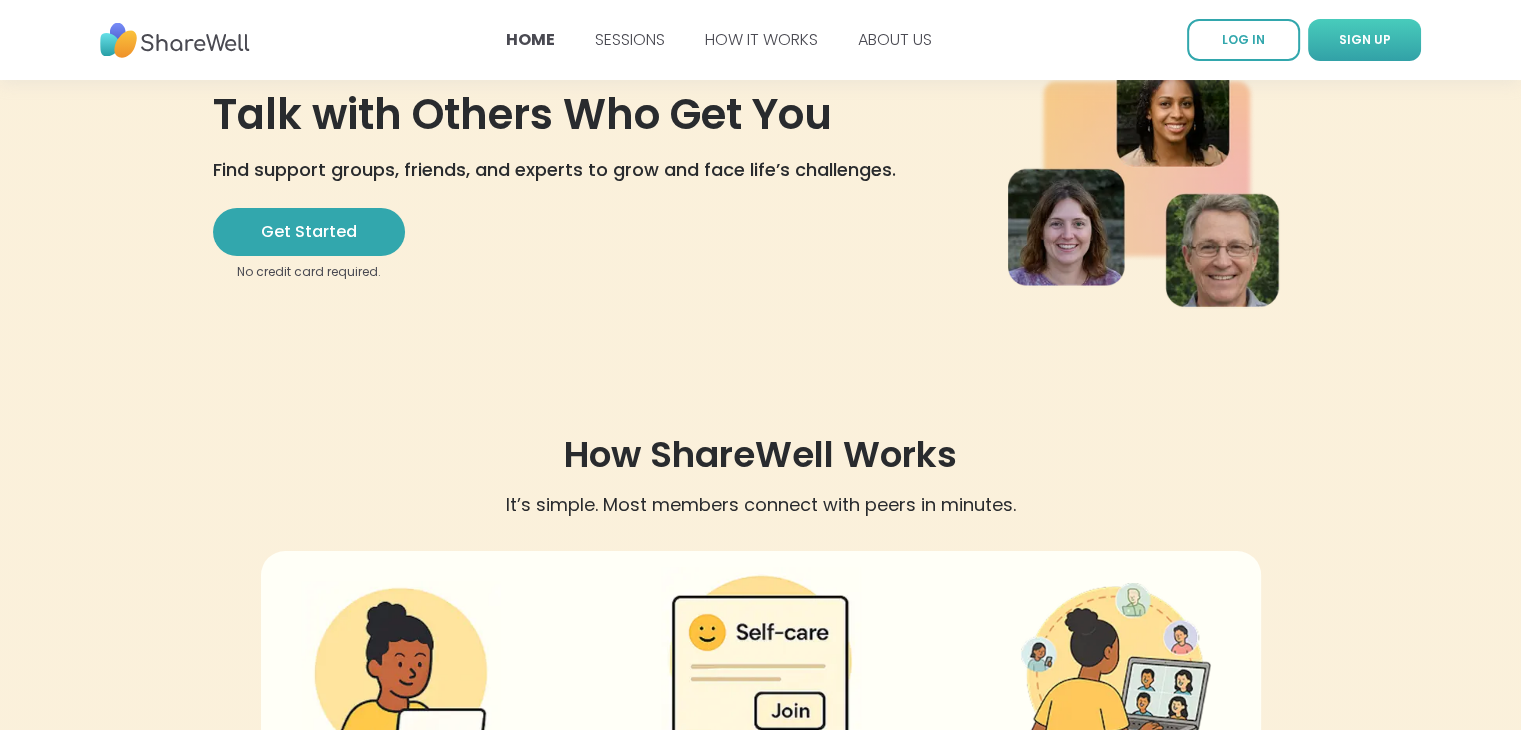 click on "SIGN UP" at bounding box center (1365, 39) 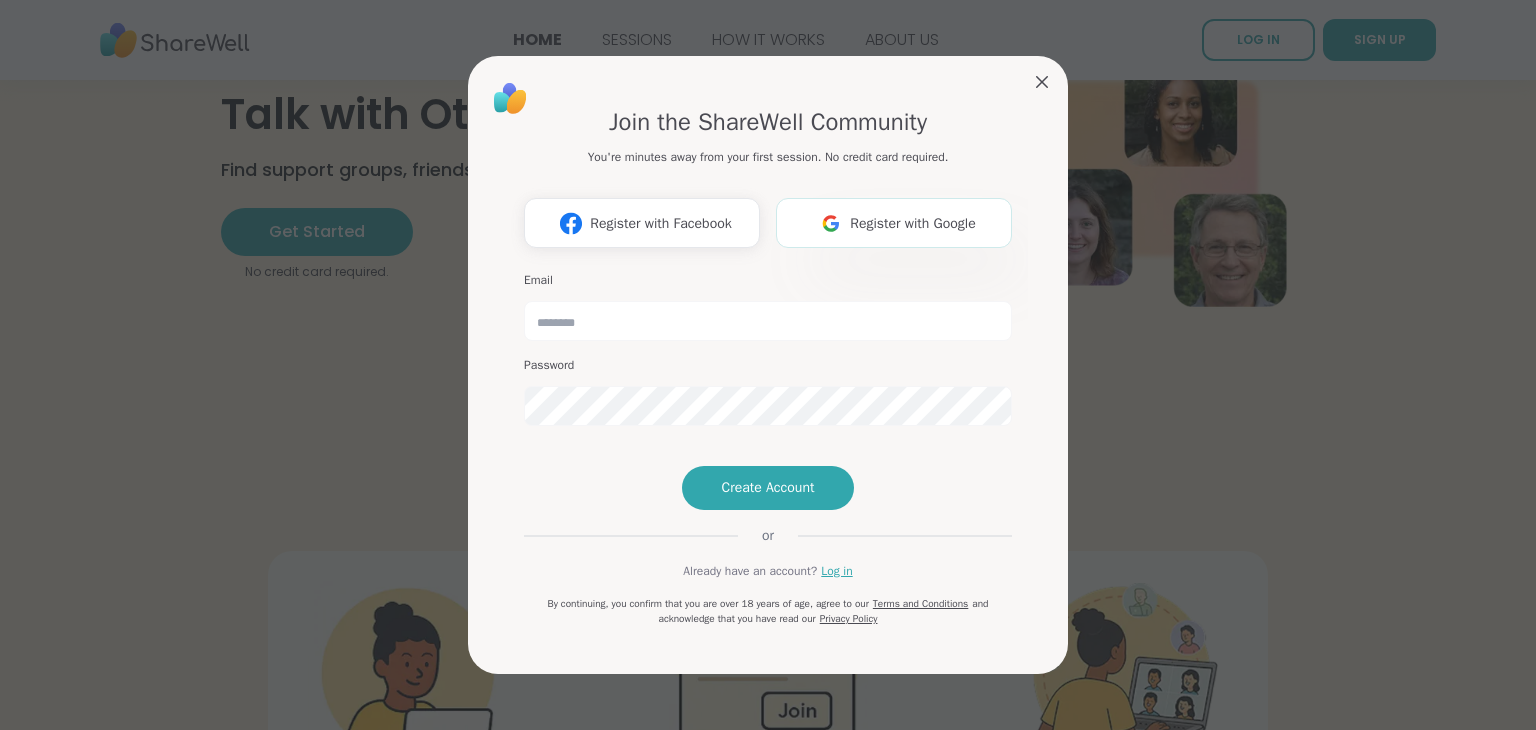 click on "Register with Google" at bounding box center [894, 223] 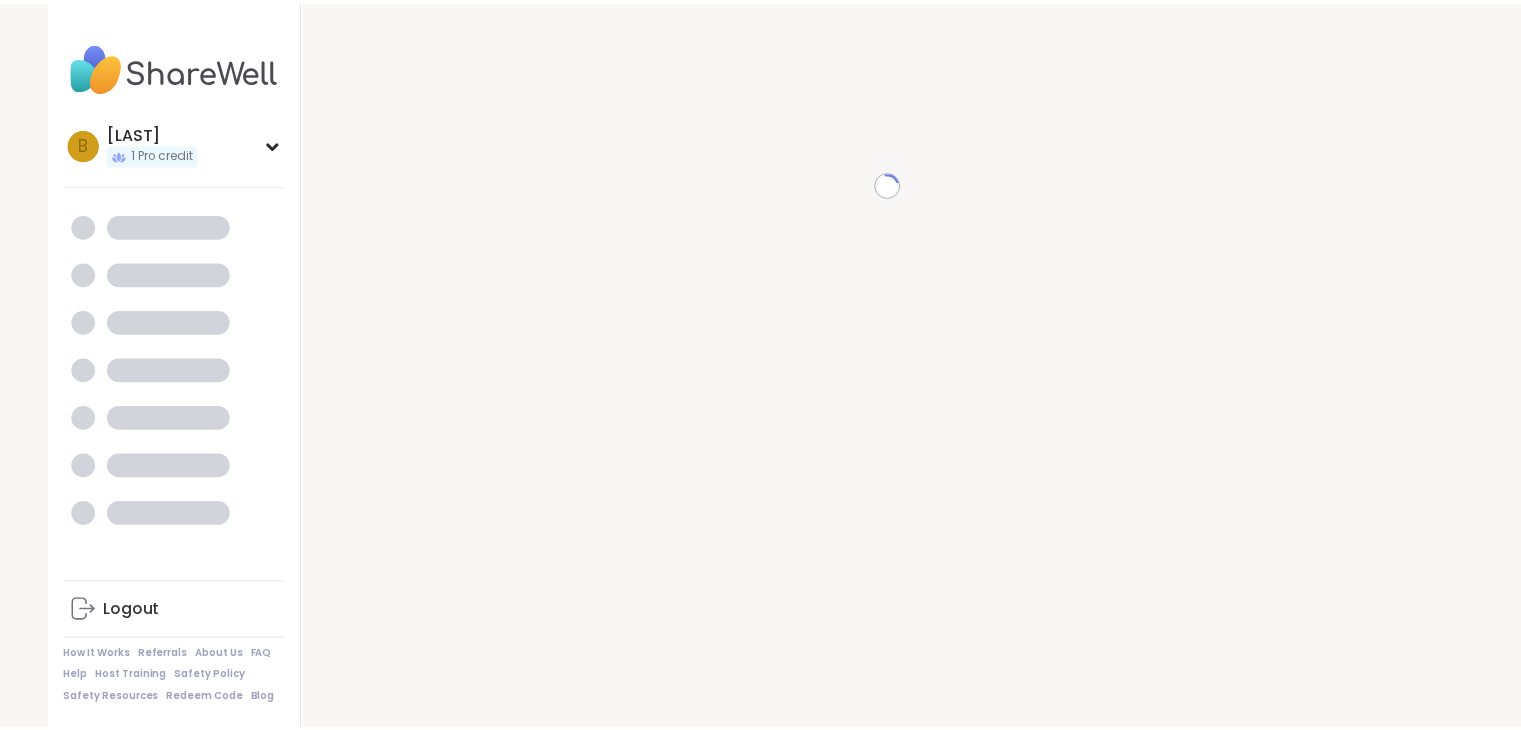 scroll, scrollTop: 20, scrollLeft: 0, axis: vertical 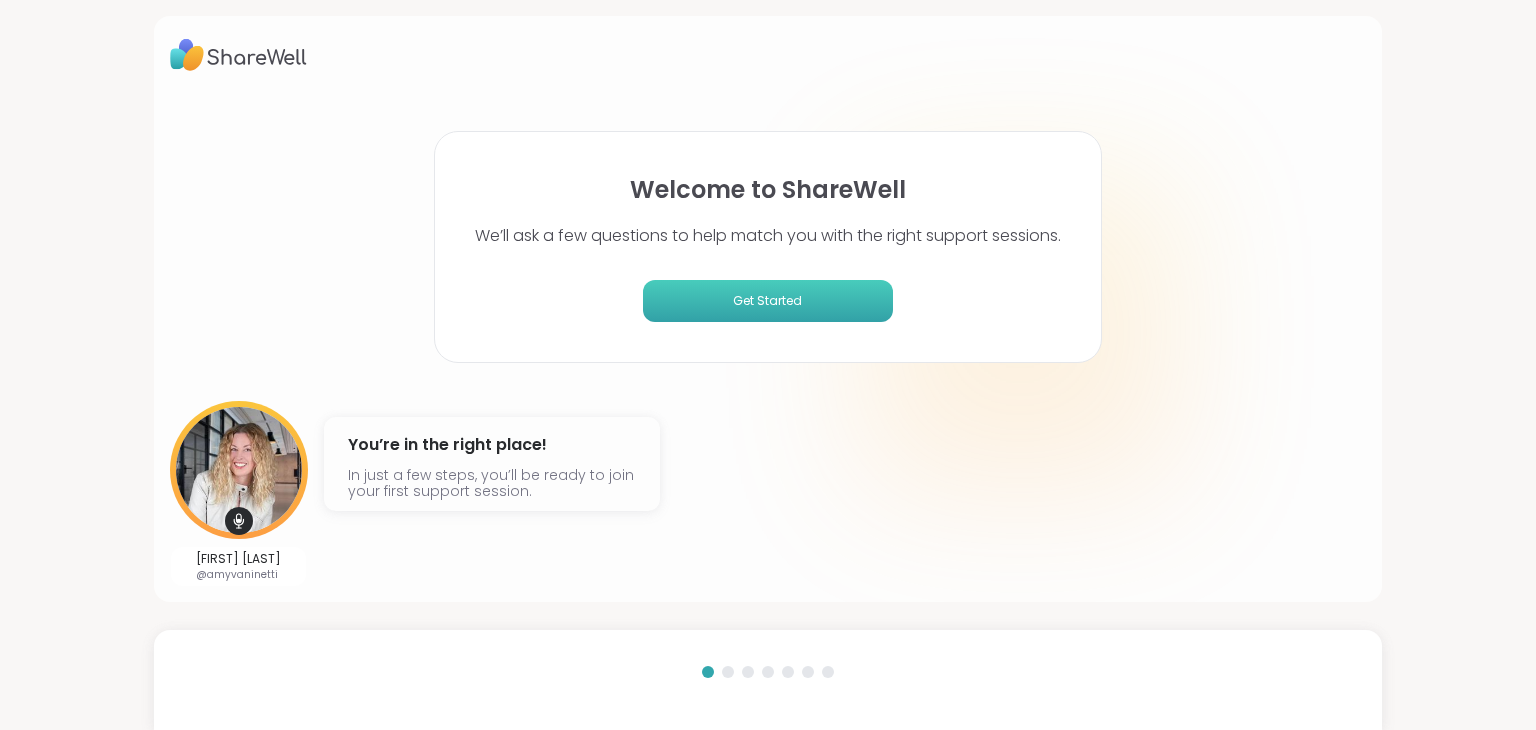 click on "Get Started" at bounding box center [768, 301] 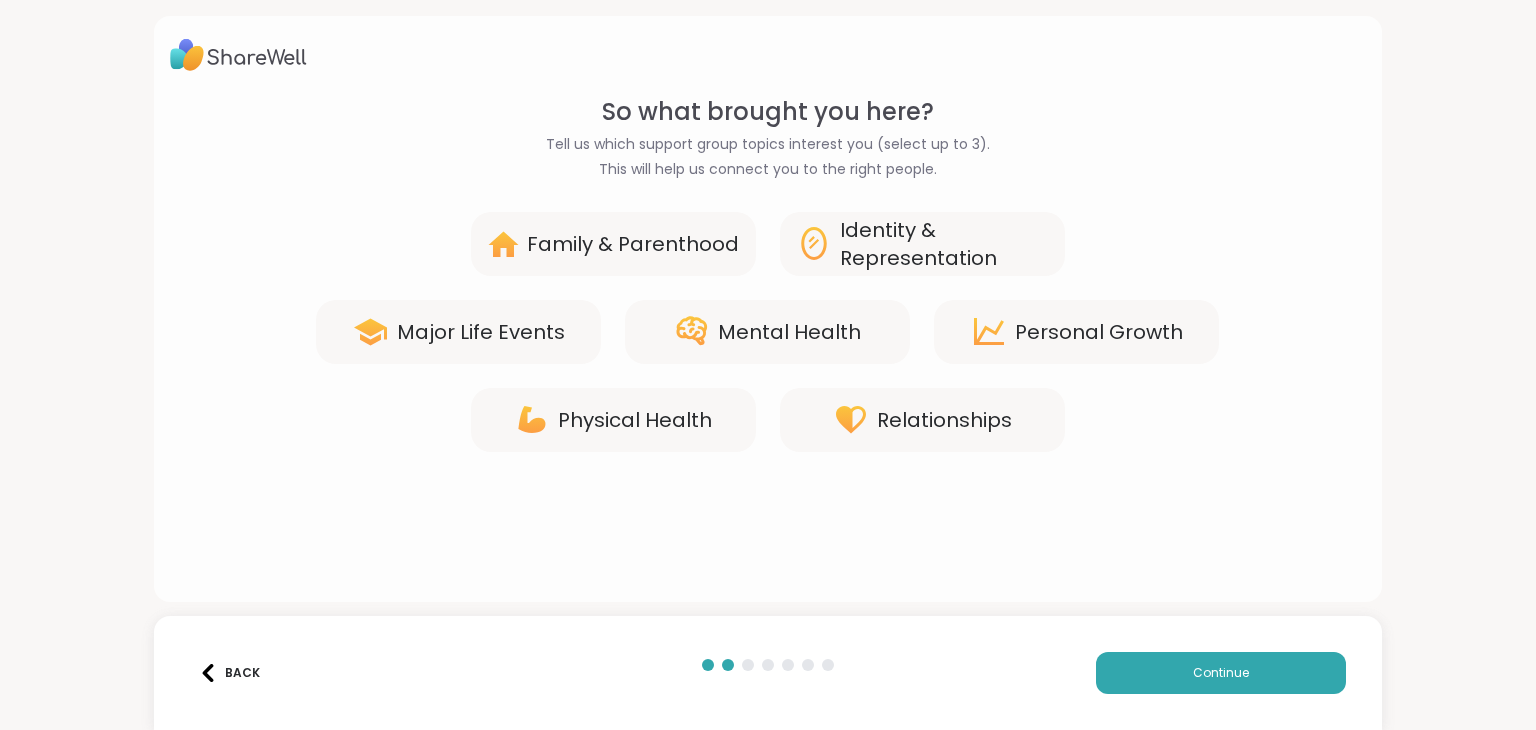 click on "Mental Health" at bounding box center (789, 332) 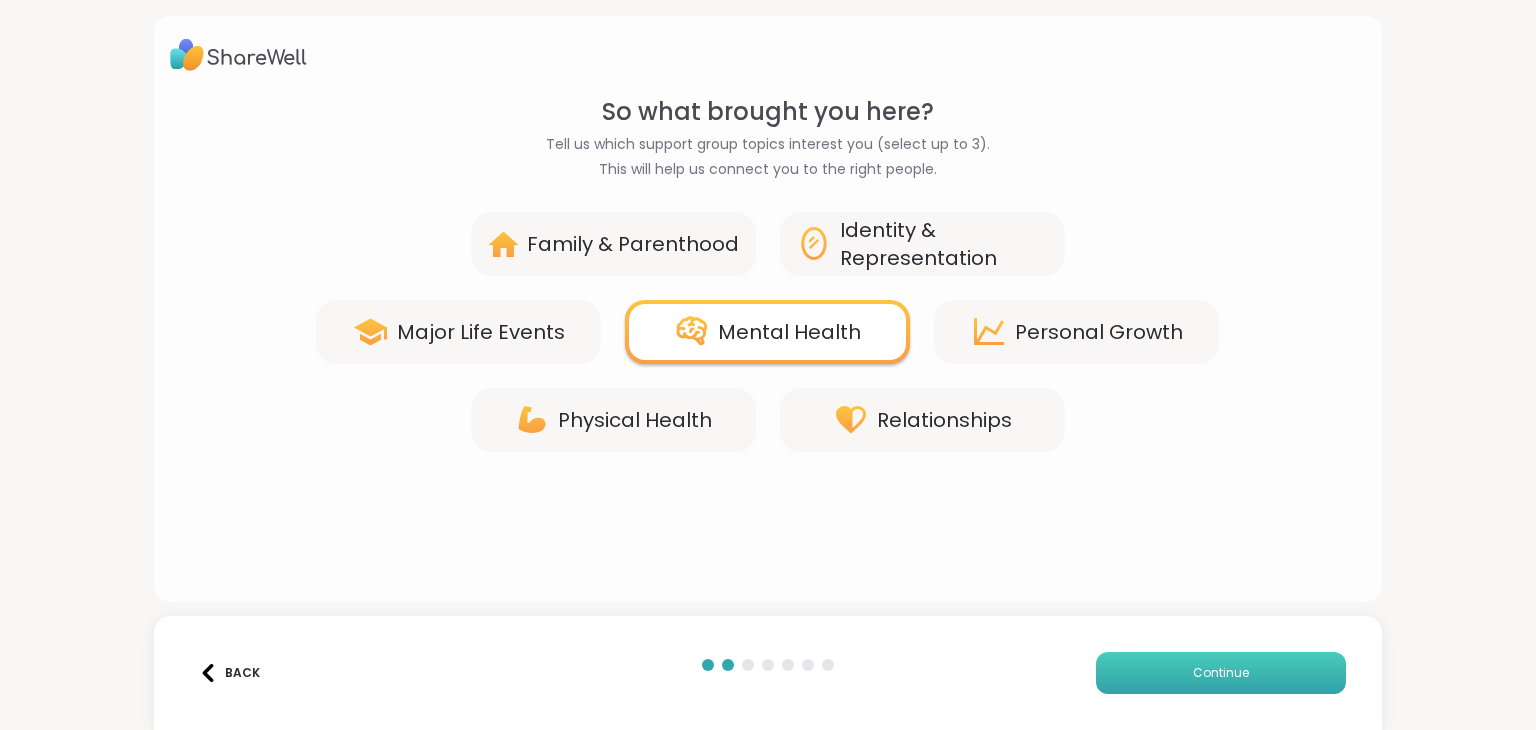 click on "Continue" at bounding box center (1221, 673) 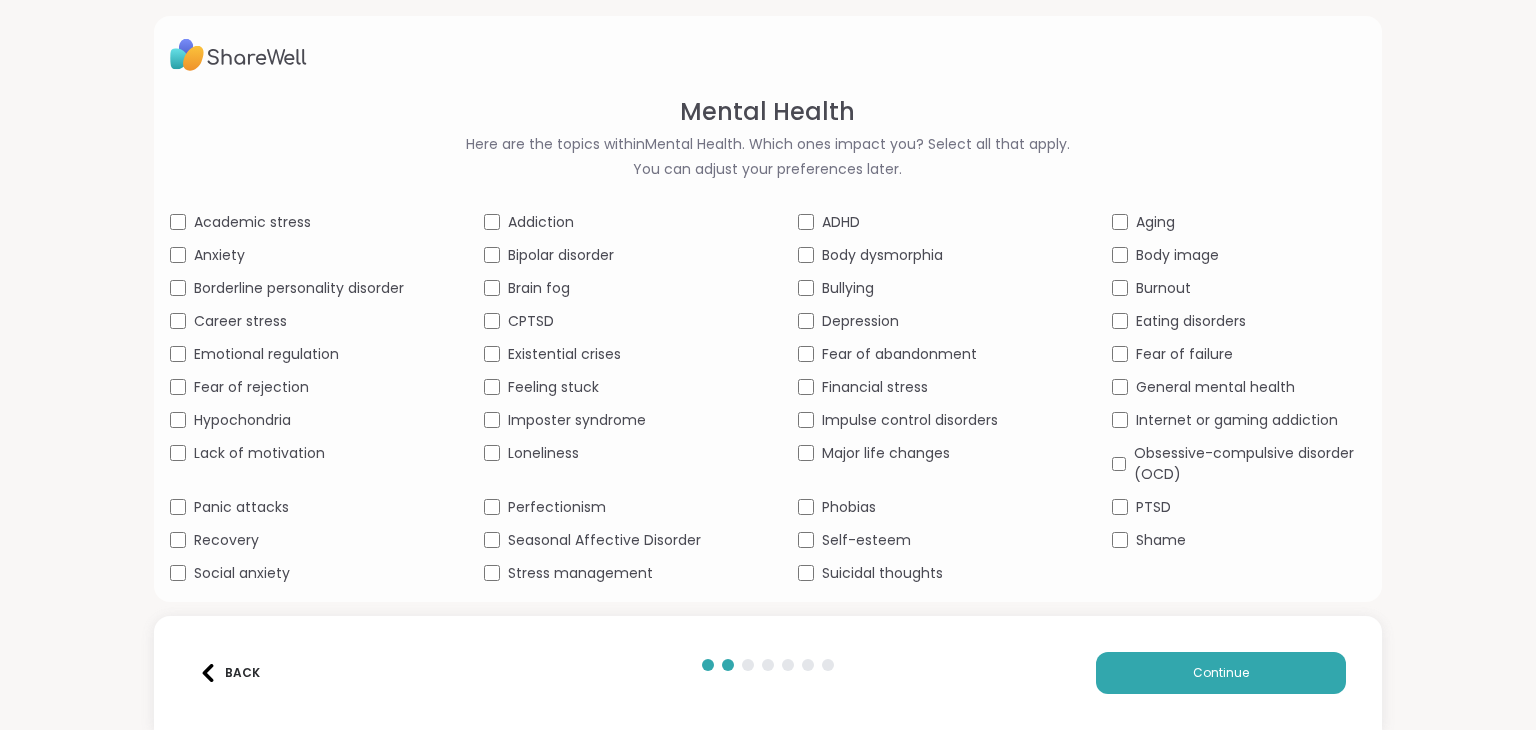 click on "Anxiety" at bounding box center [297, 255] 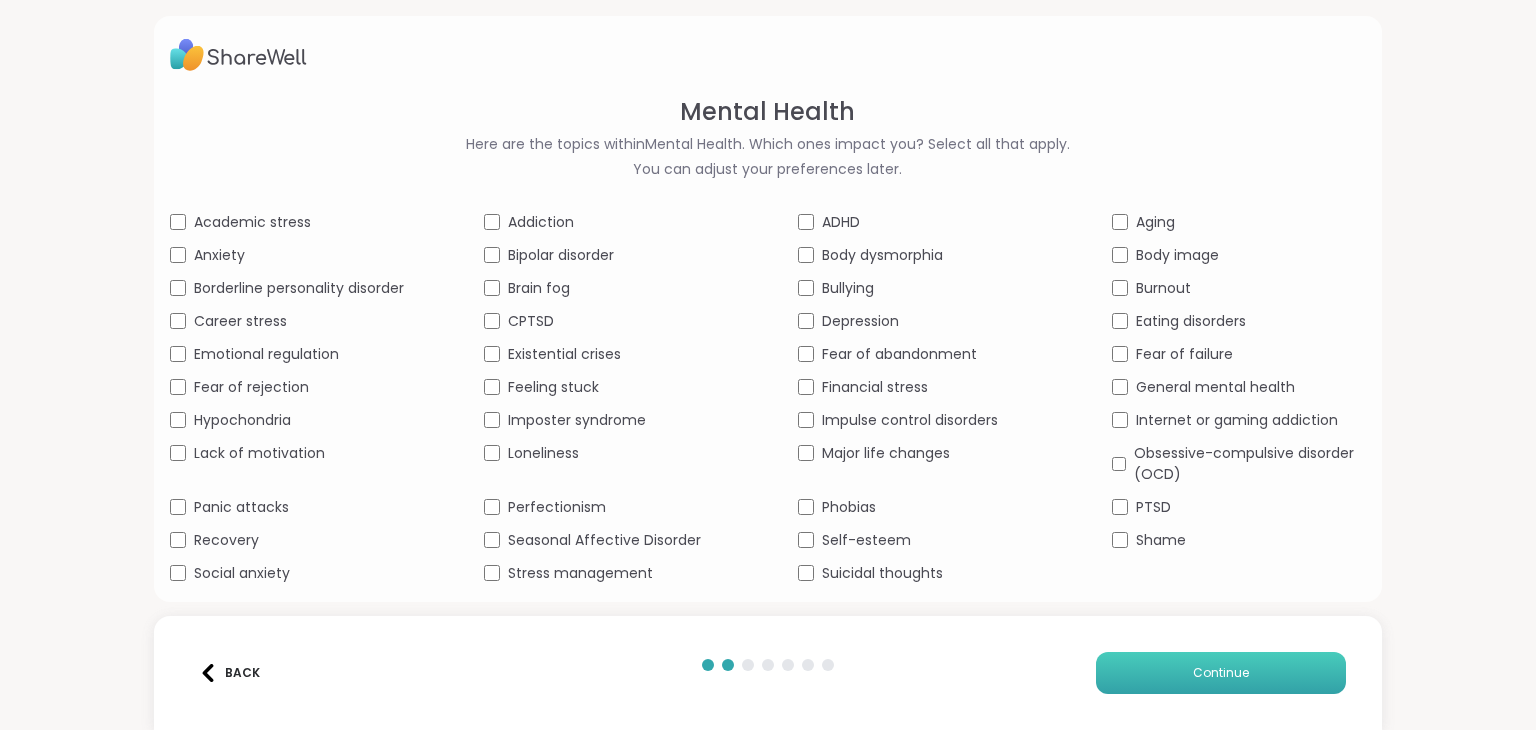 click on "Continue" at bounding box center [1221, 673] 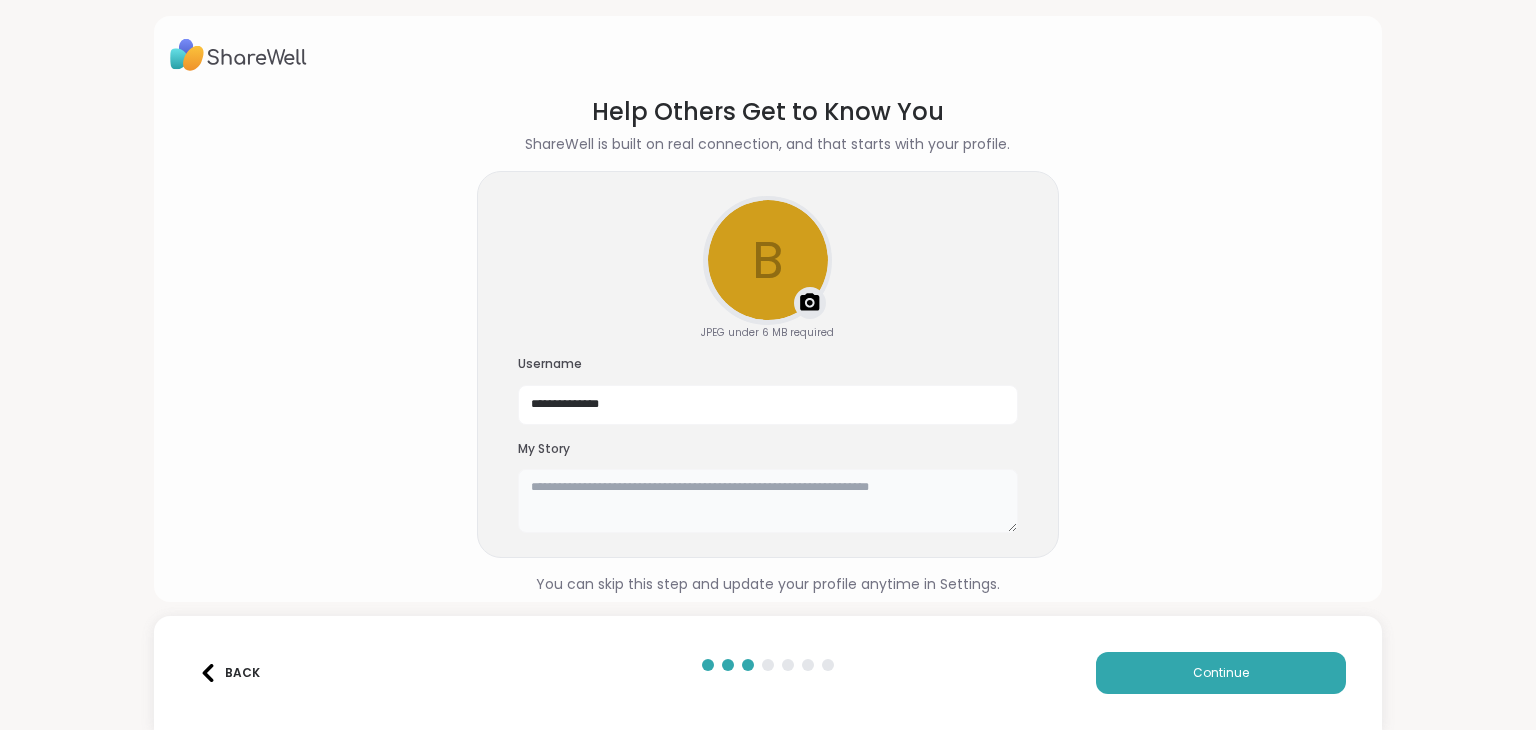 click at bounding box center [768, 501] 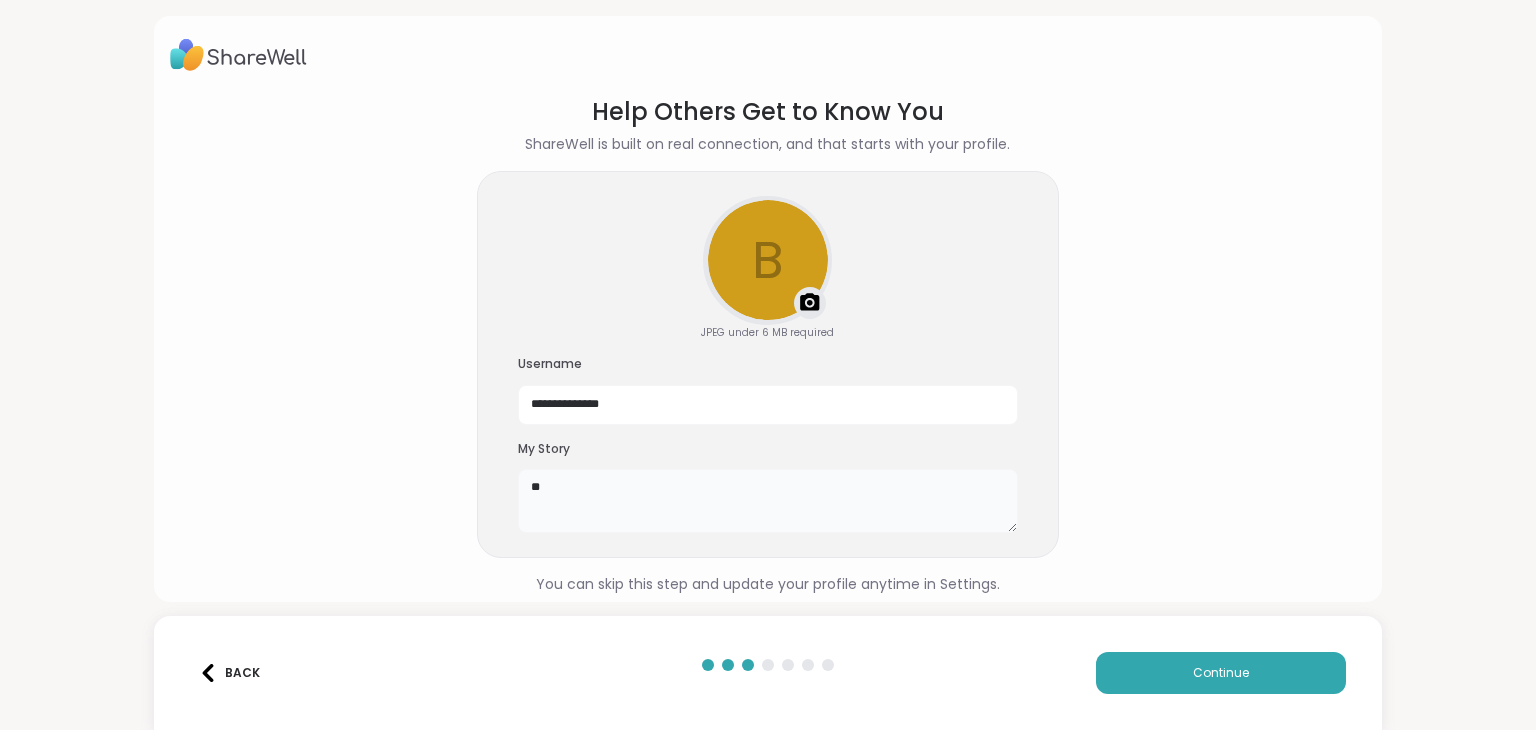 type on "*" 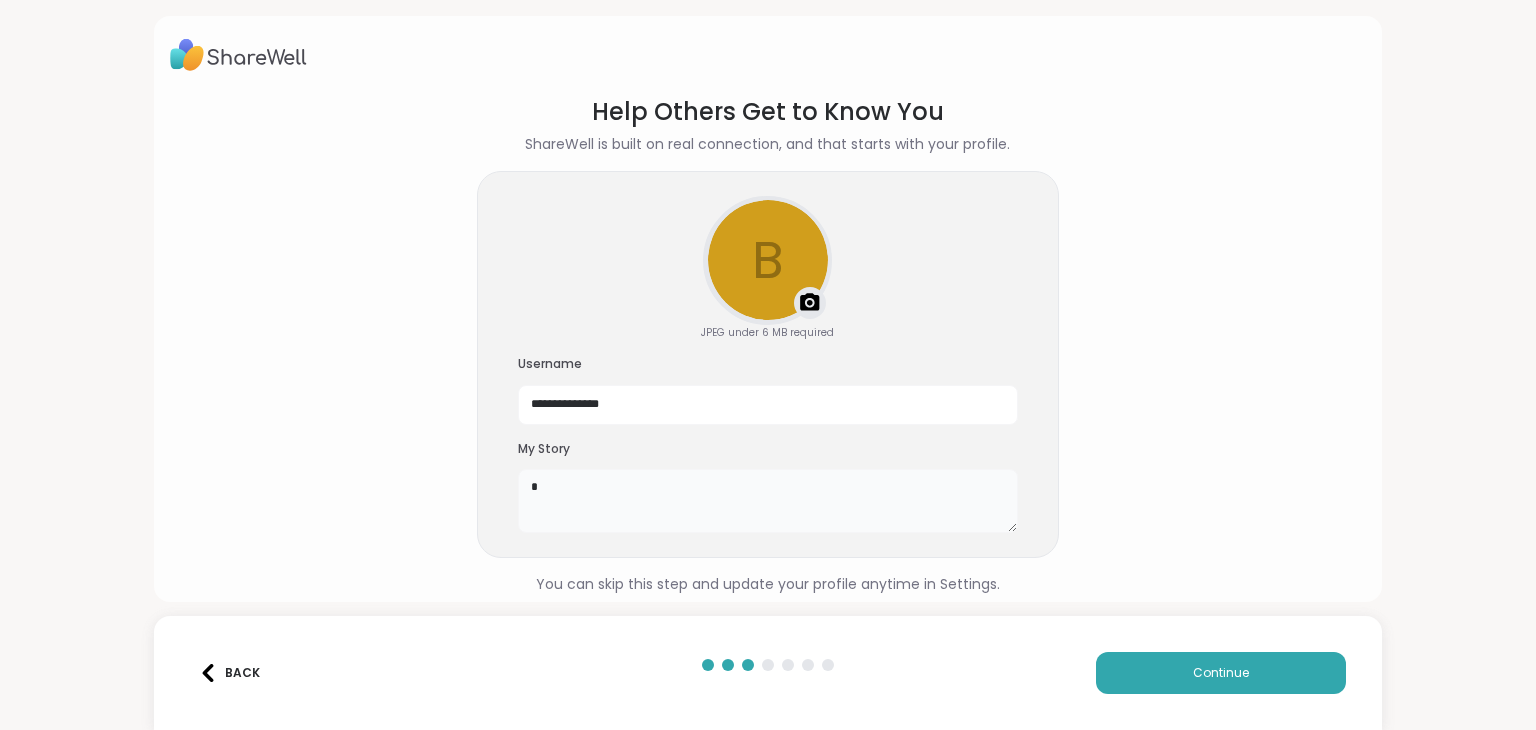 type 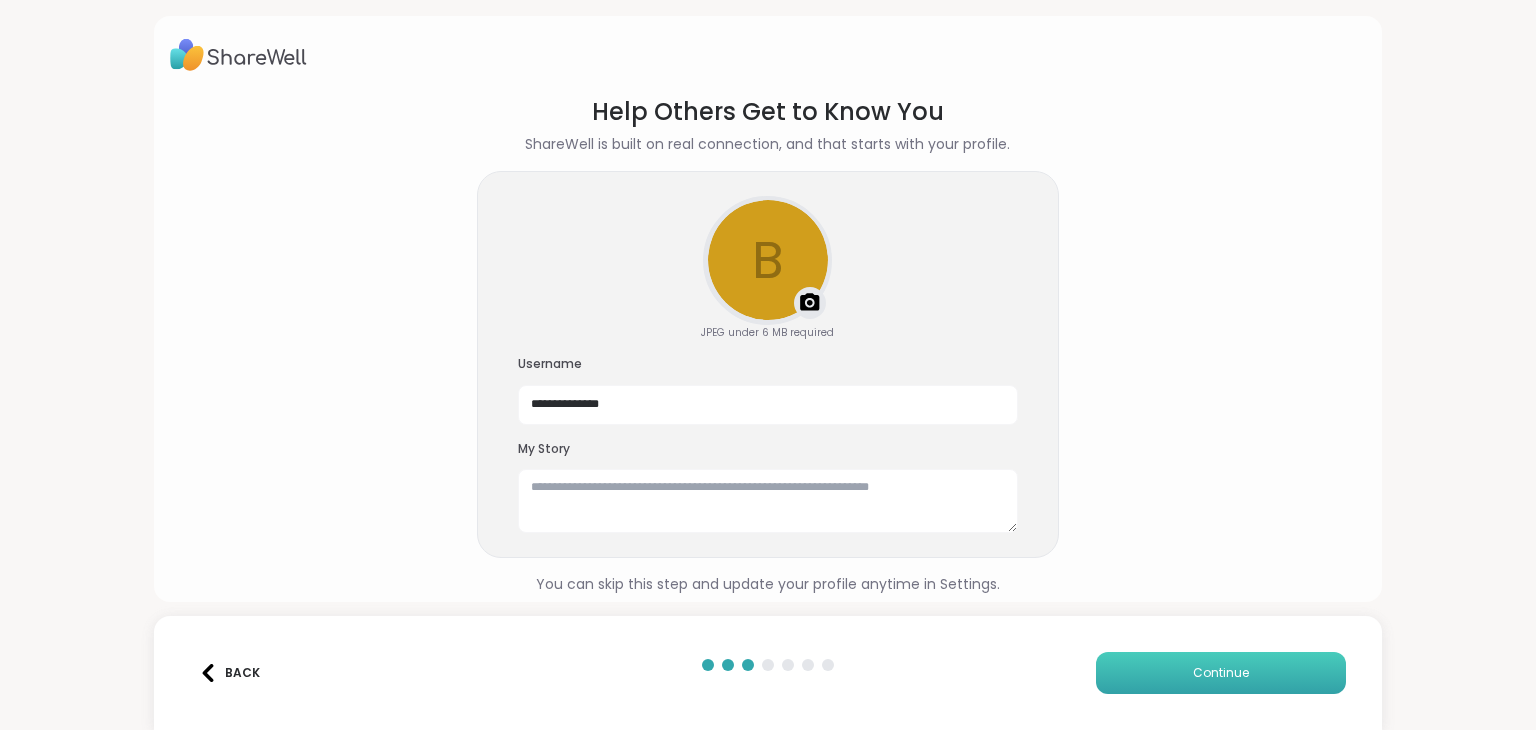 click on "Continue" at bounding box center [1221, 673] 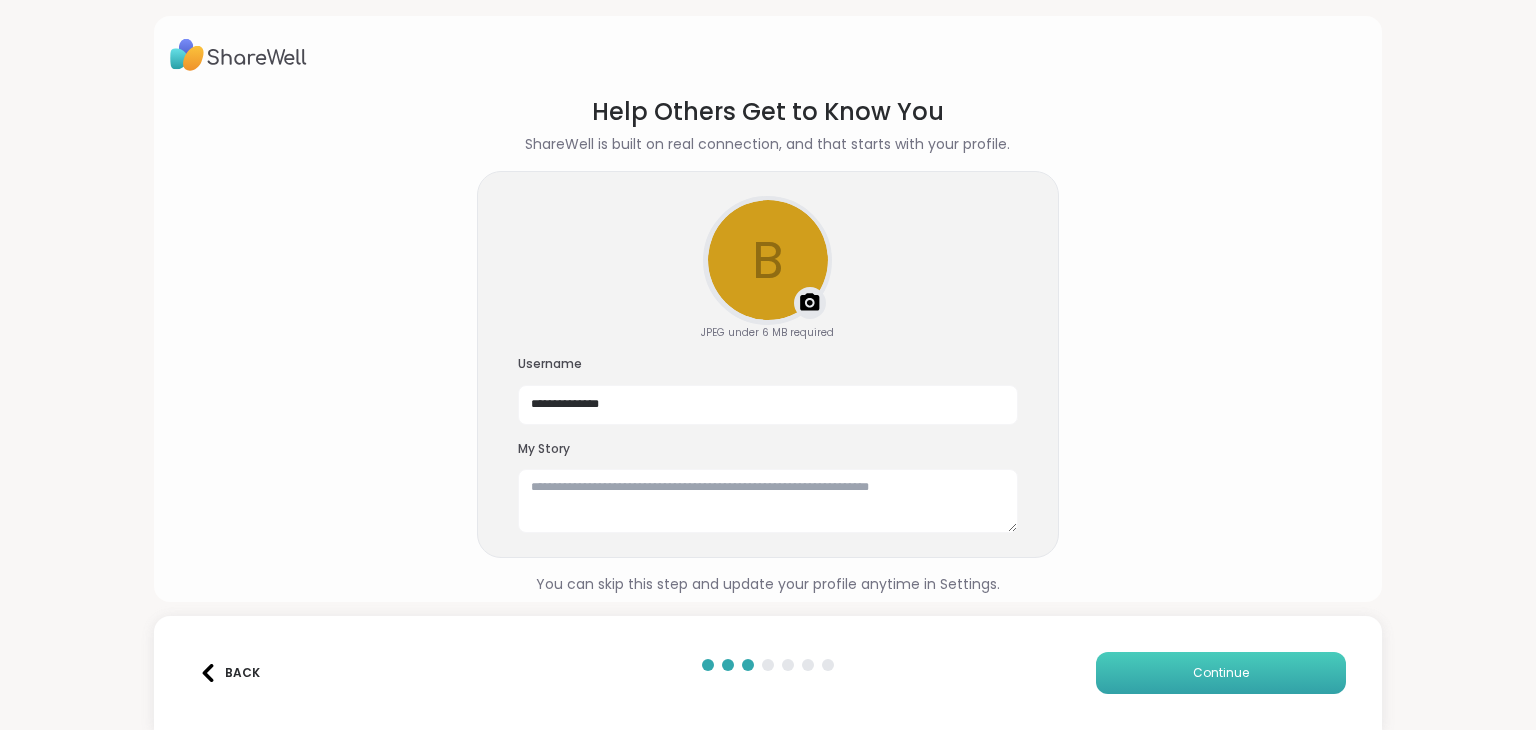 click on "Continue" at bounding box center (1221, 673) 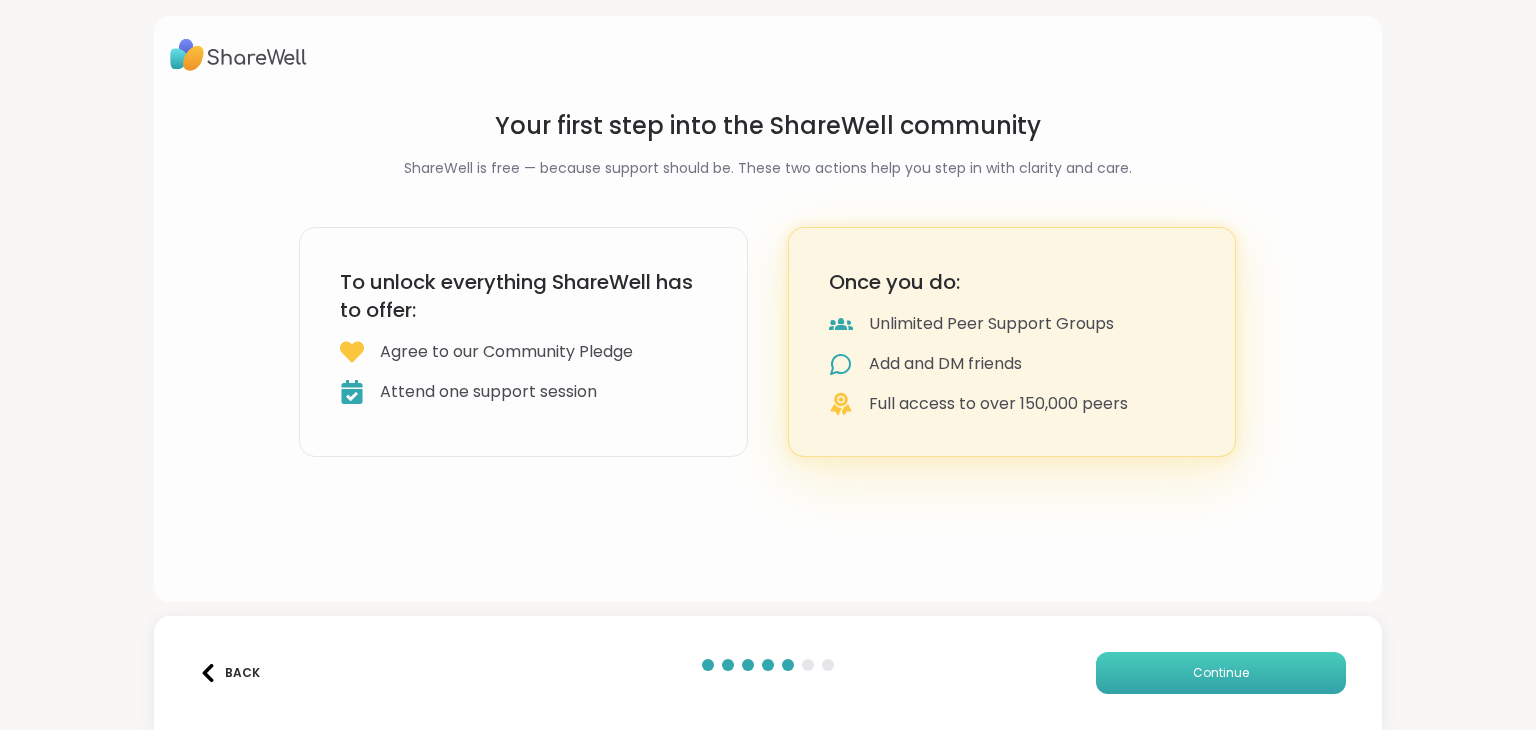 click on "Continue" at bounding box center (1221, 673) 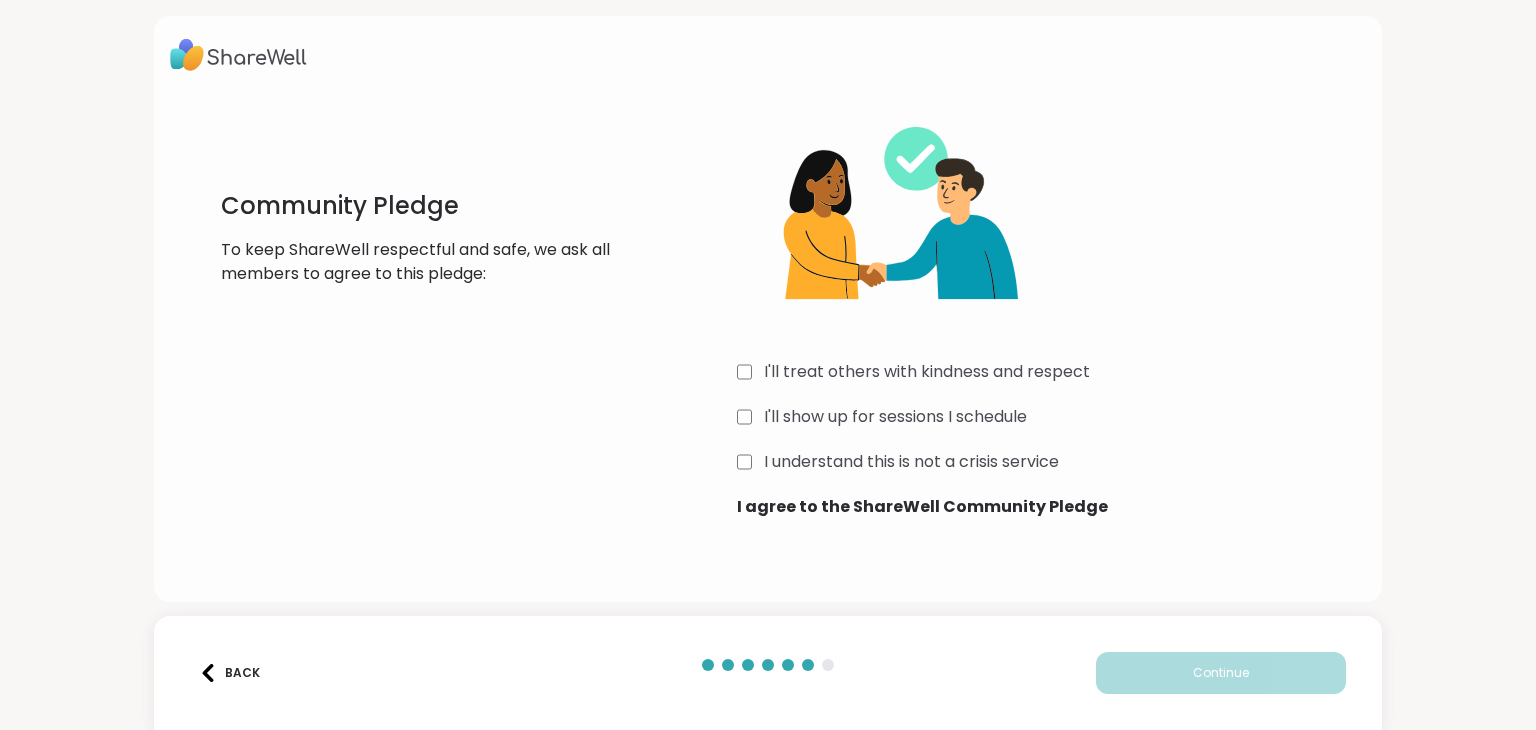 click on "I'll treat others with kindness and respect I'll show up for sessions I schedule I understand this is not a crisis service I agree to the ShareWell Community Pledge" at bounding box center (1045, 306) 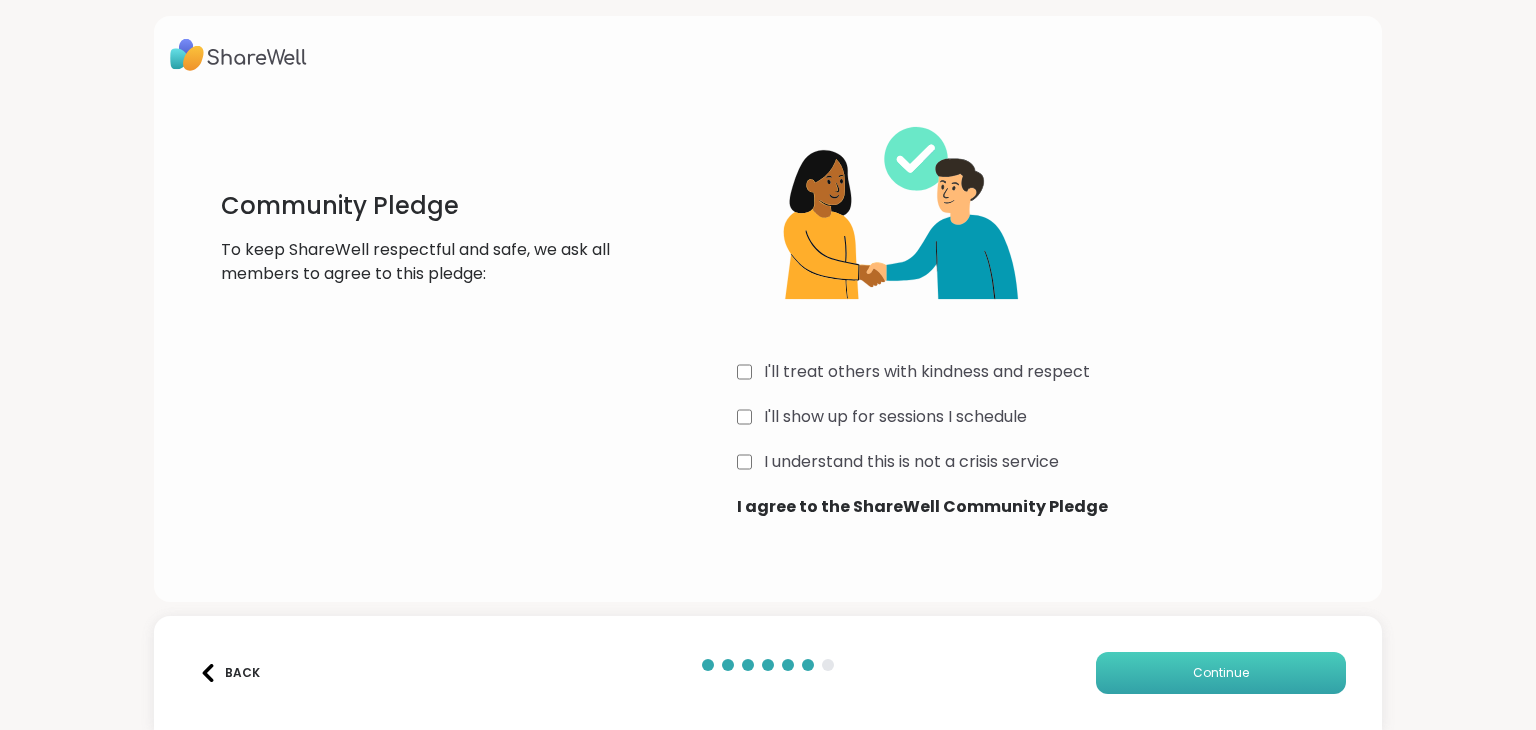 click on "Continue" at bounding box center [1221, 673] 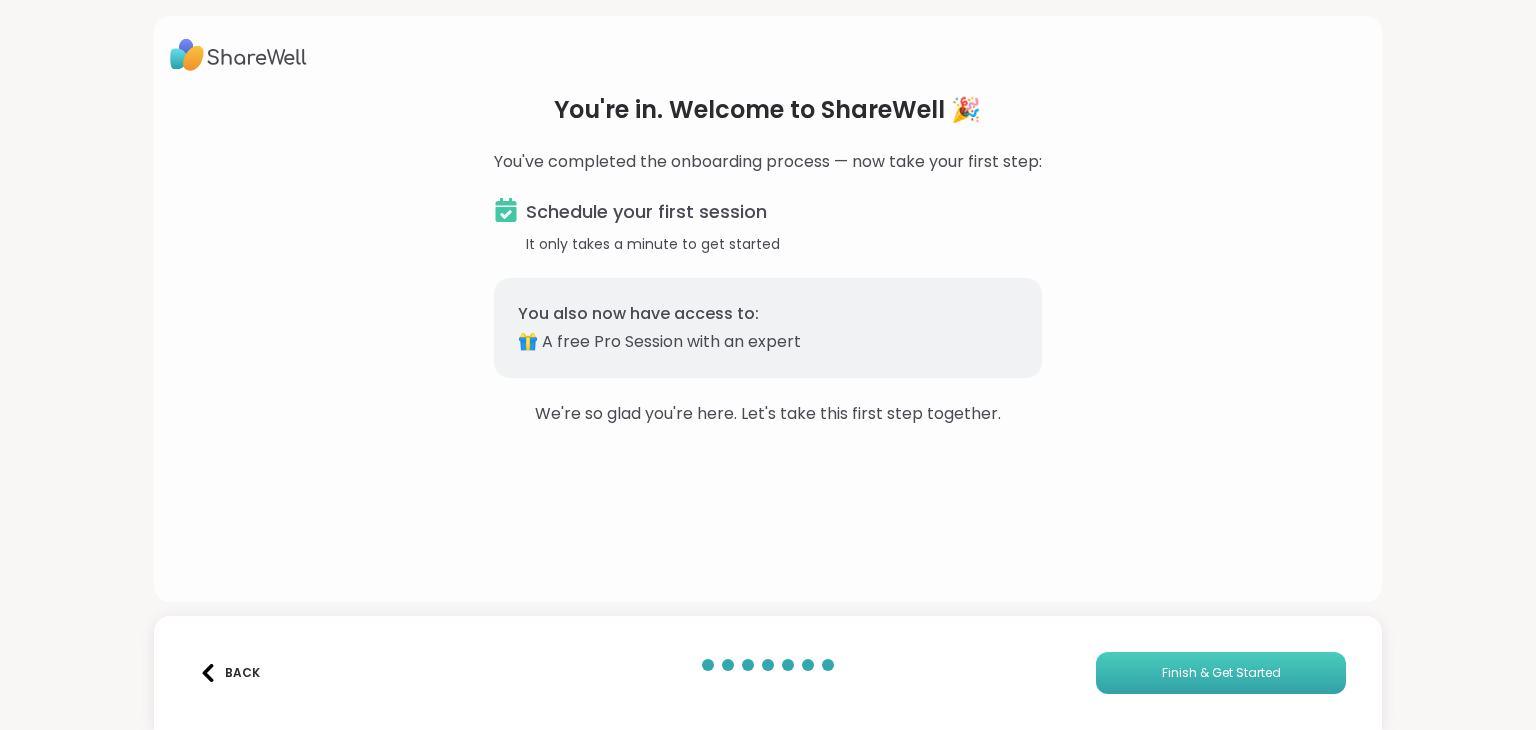 click on "Finish & Get Started" at bounding box center [1221, 673] 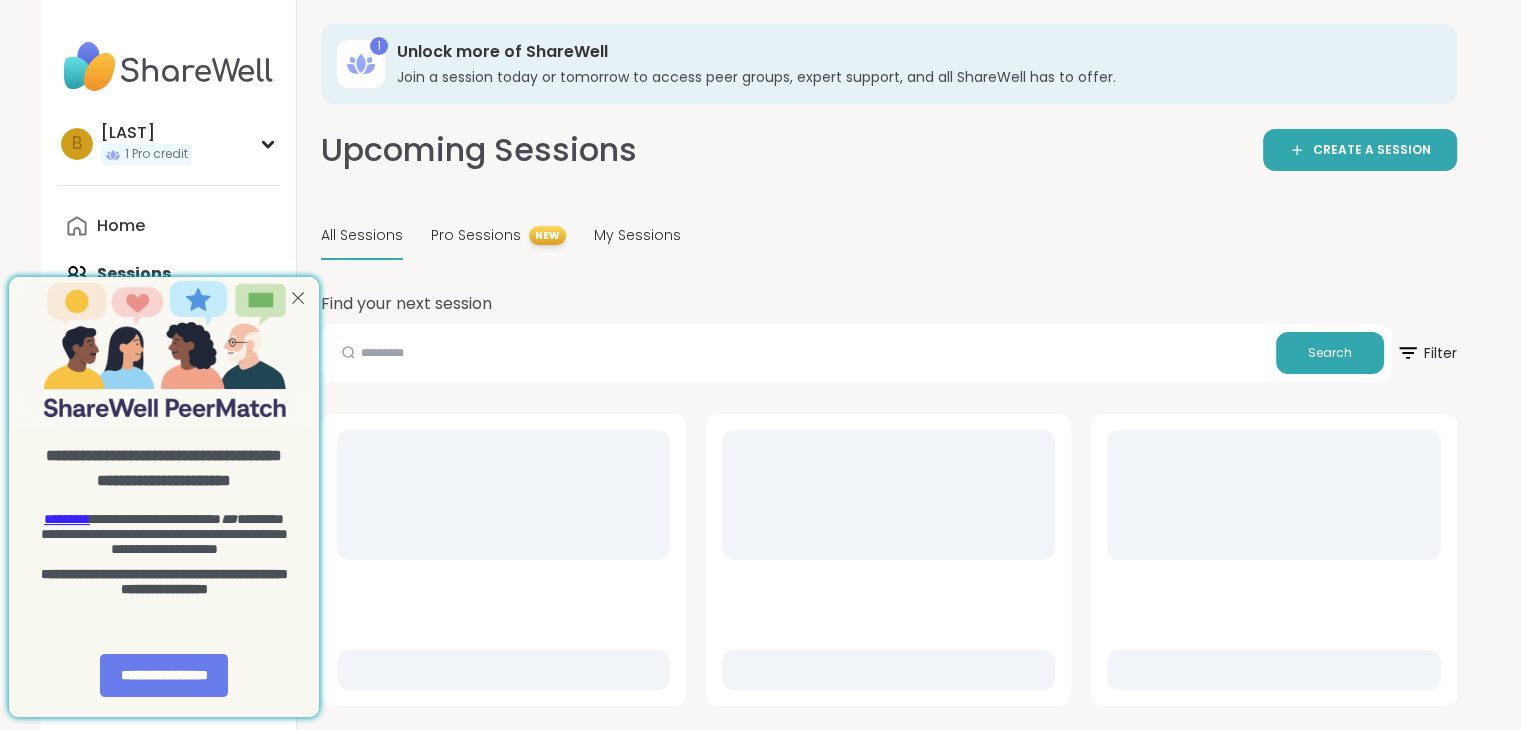 scroll, scrollTop: 0, scrollLeft: 0, axis: both 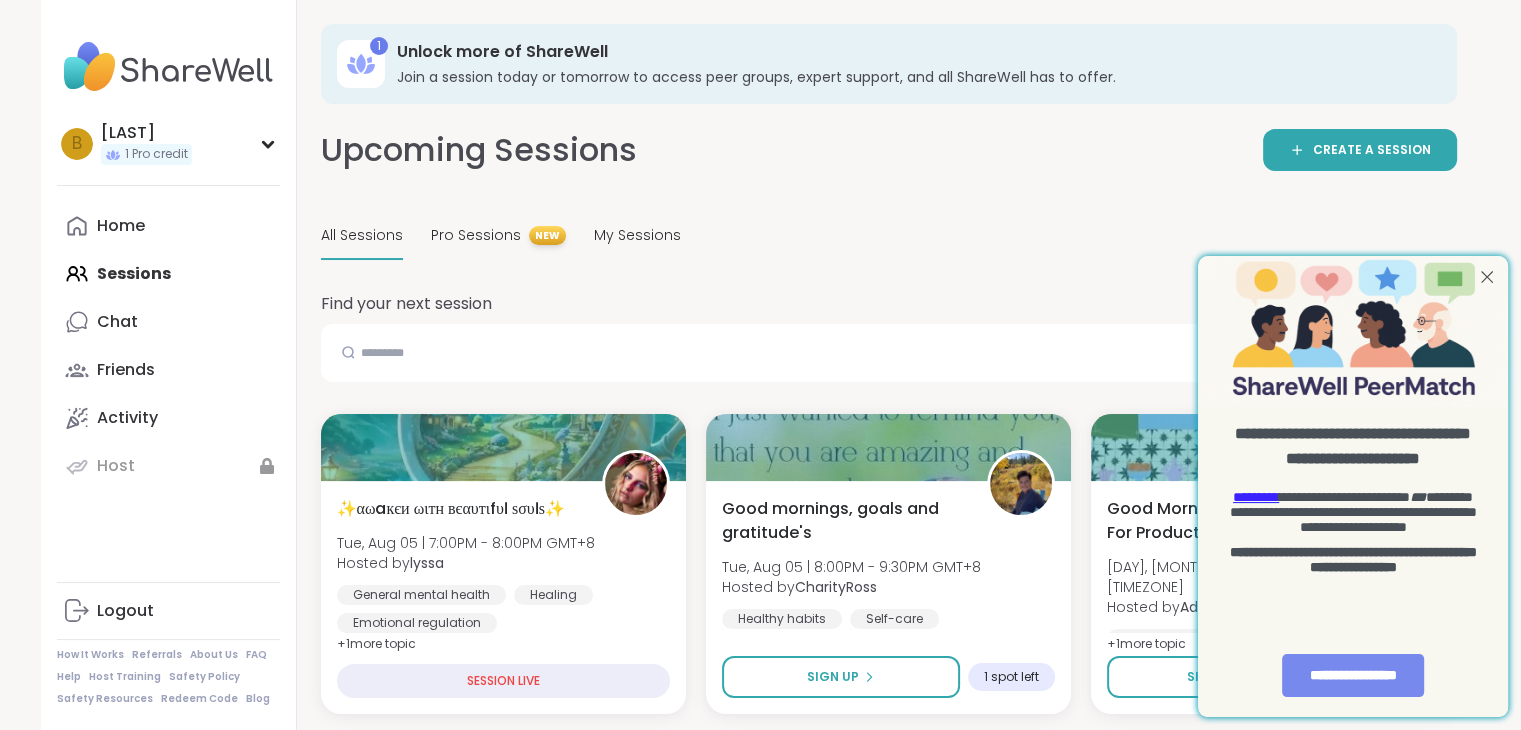 click on "**********" at bounding box center (1353, 675) 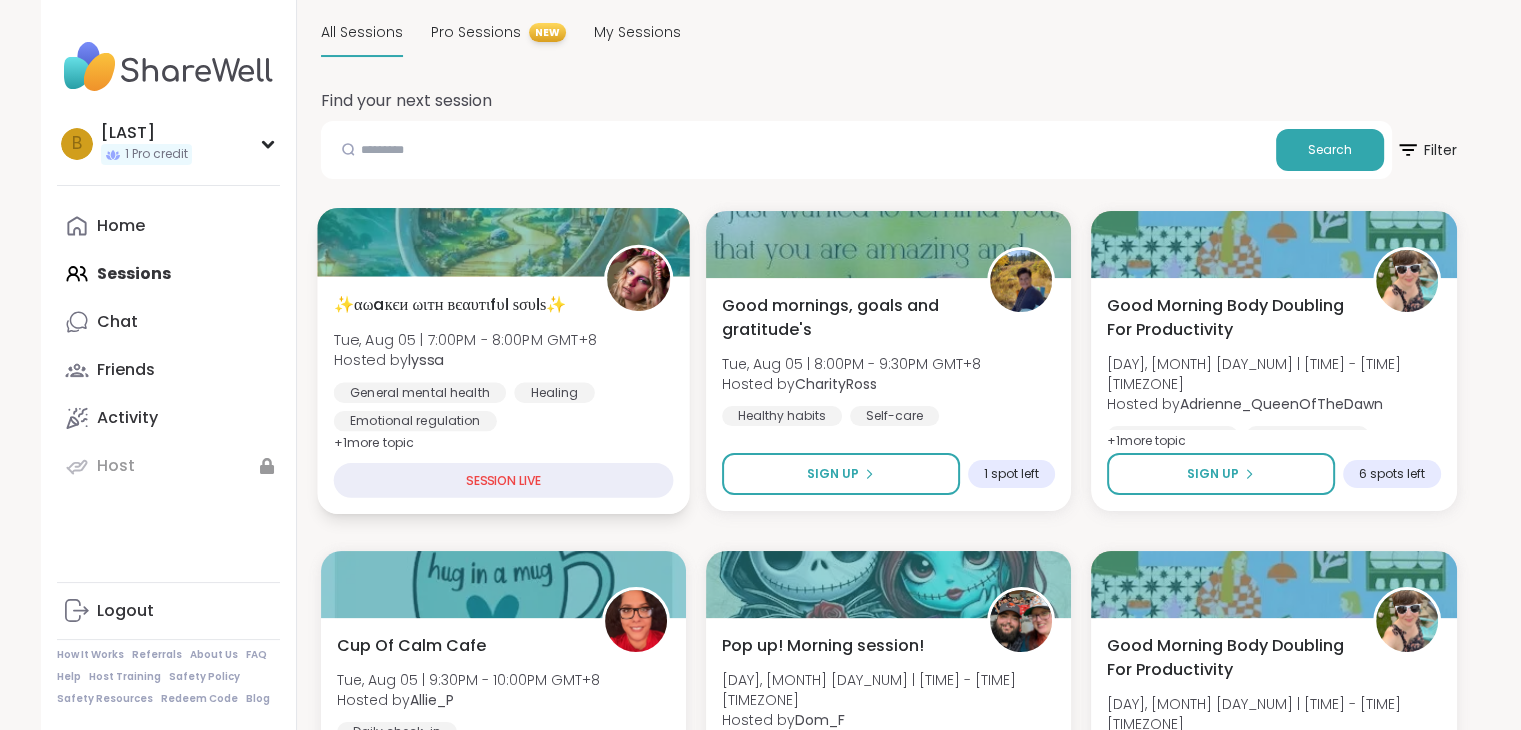 scroll, scrollTop: 0, scrollLeft: 0, axis: both 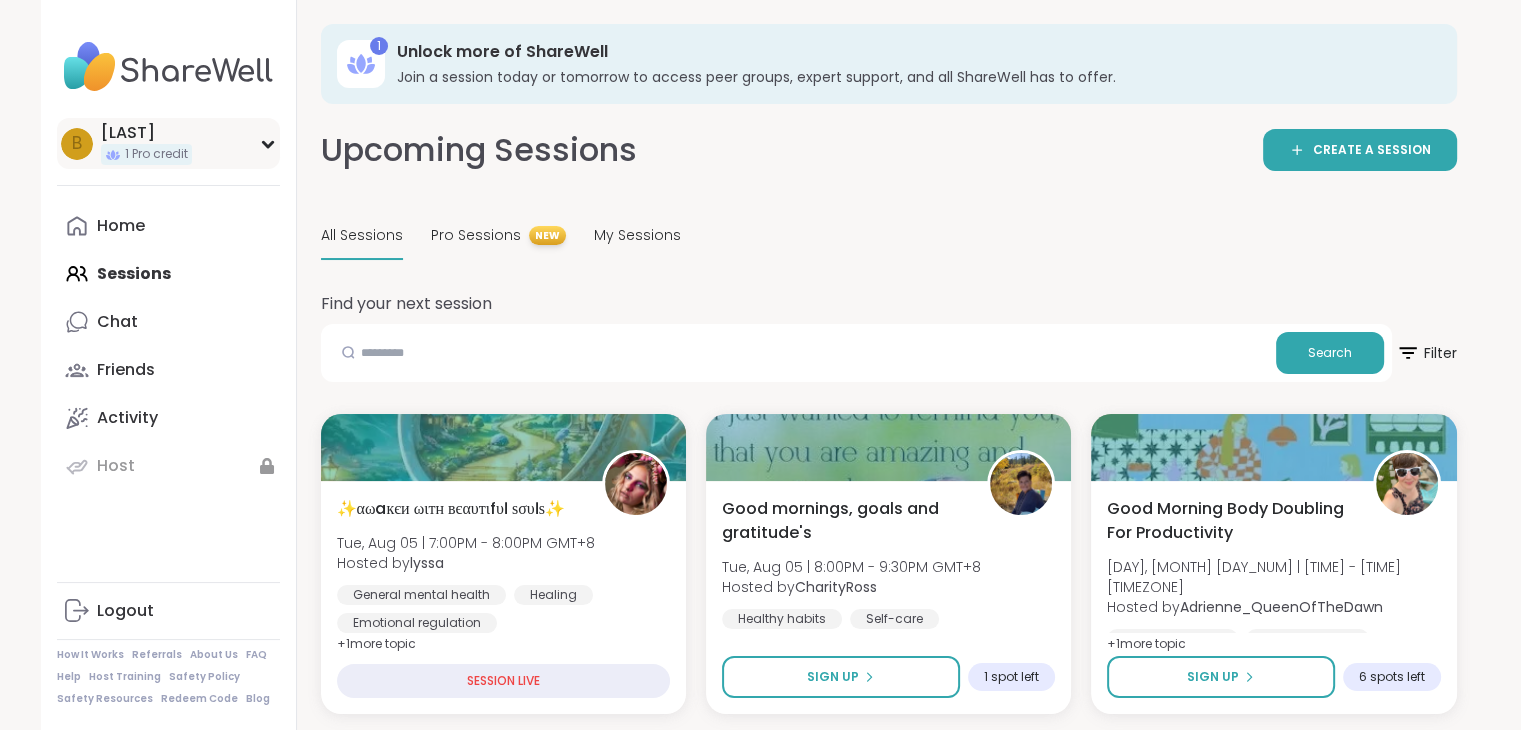 click on "[LAST] [CREDIT]" at bounding box center [168, 143] 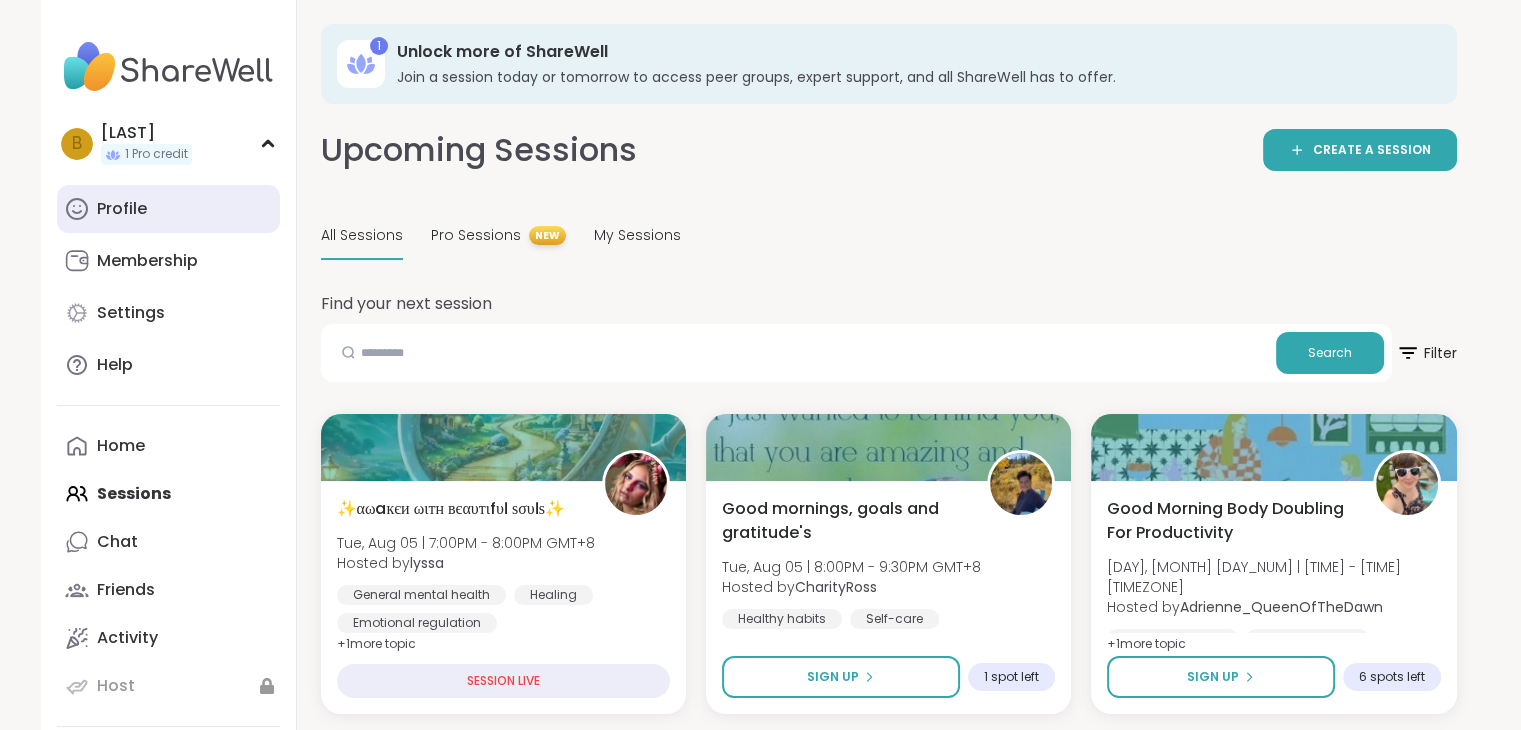 click on "Profile" at bounding box center [168, 209] 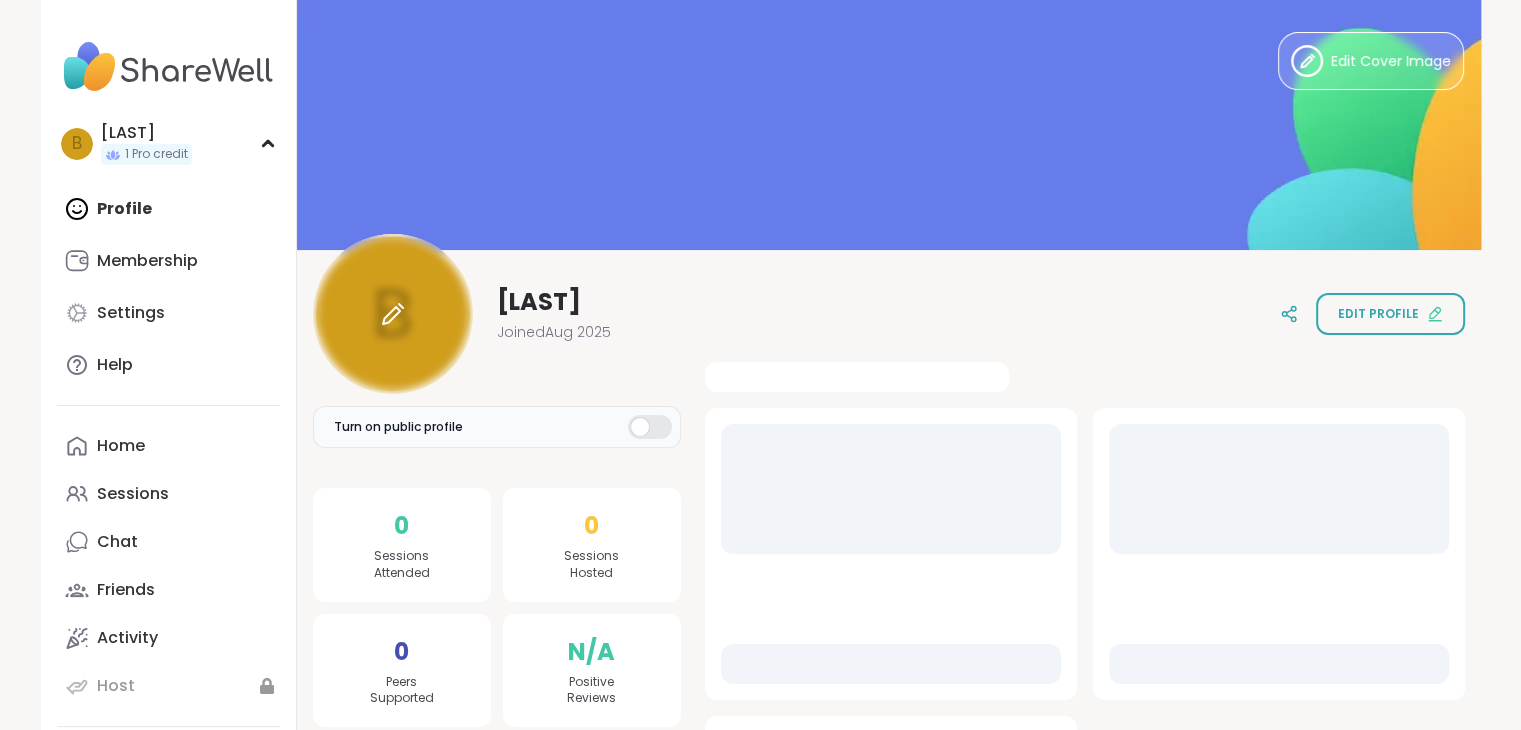 scroll, scrollTop: 0, scrollLeft: 0, axis: both 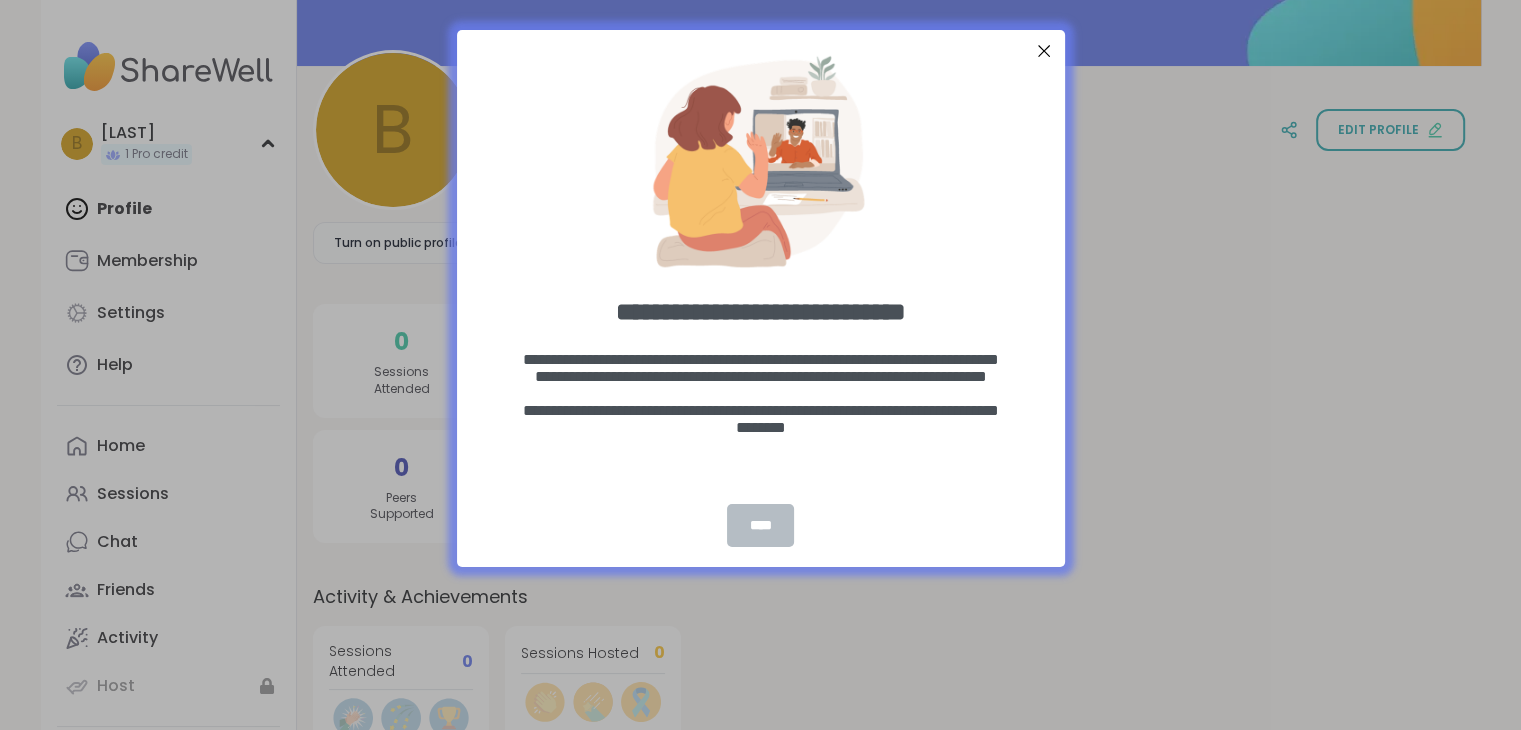 click on "****" at bounding box center [760, 525] 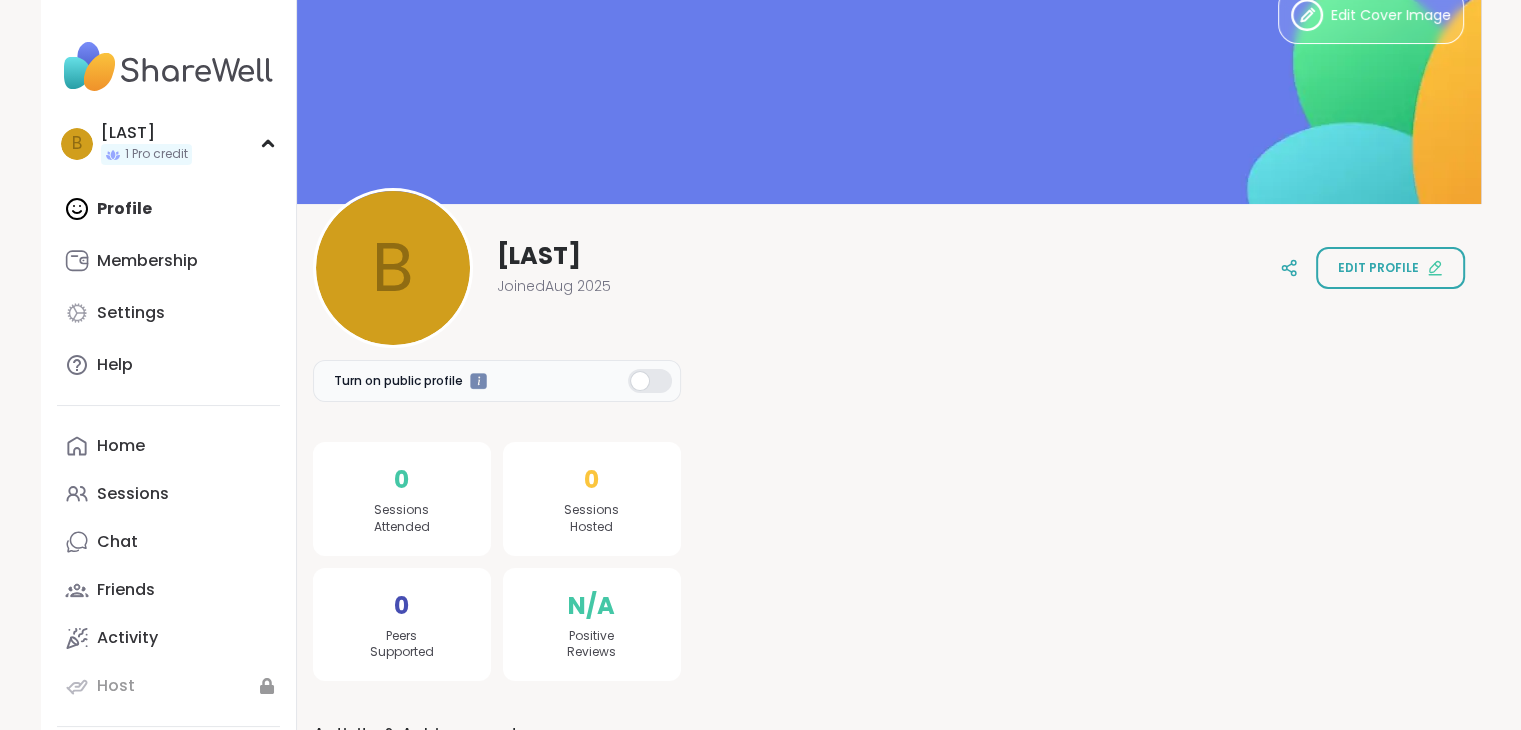scroll, scrollTop: 36, scrollLeft: 0, axis: vertical 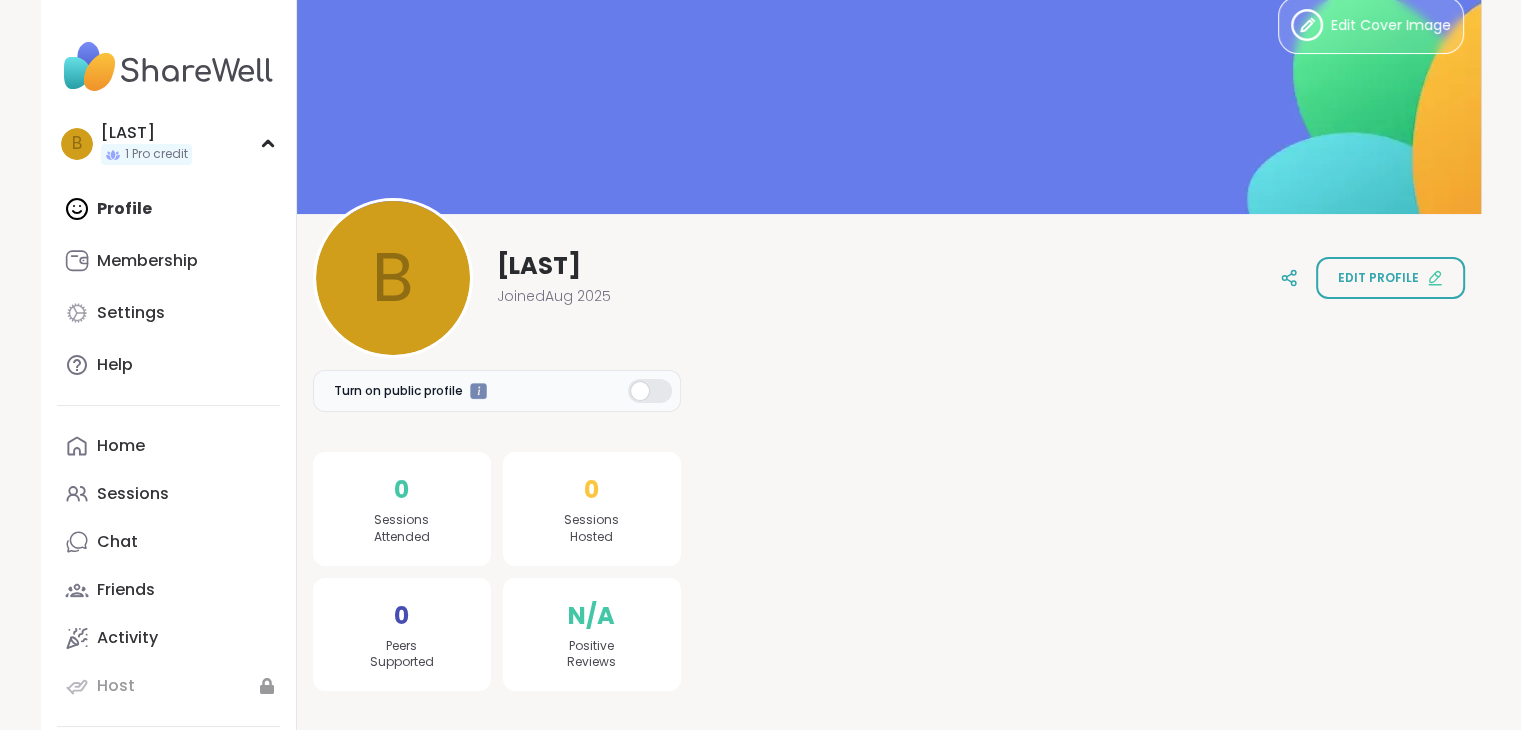click on "Profile Membership Settings Help" at bounding box center (168, 287) 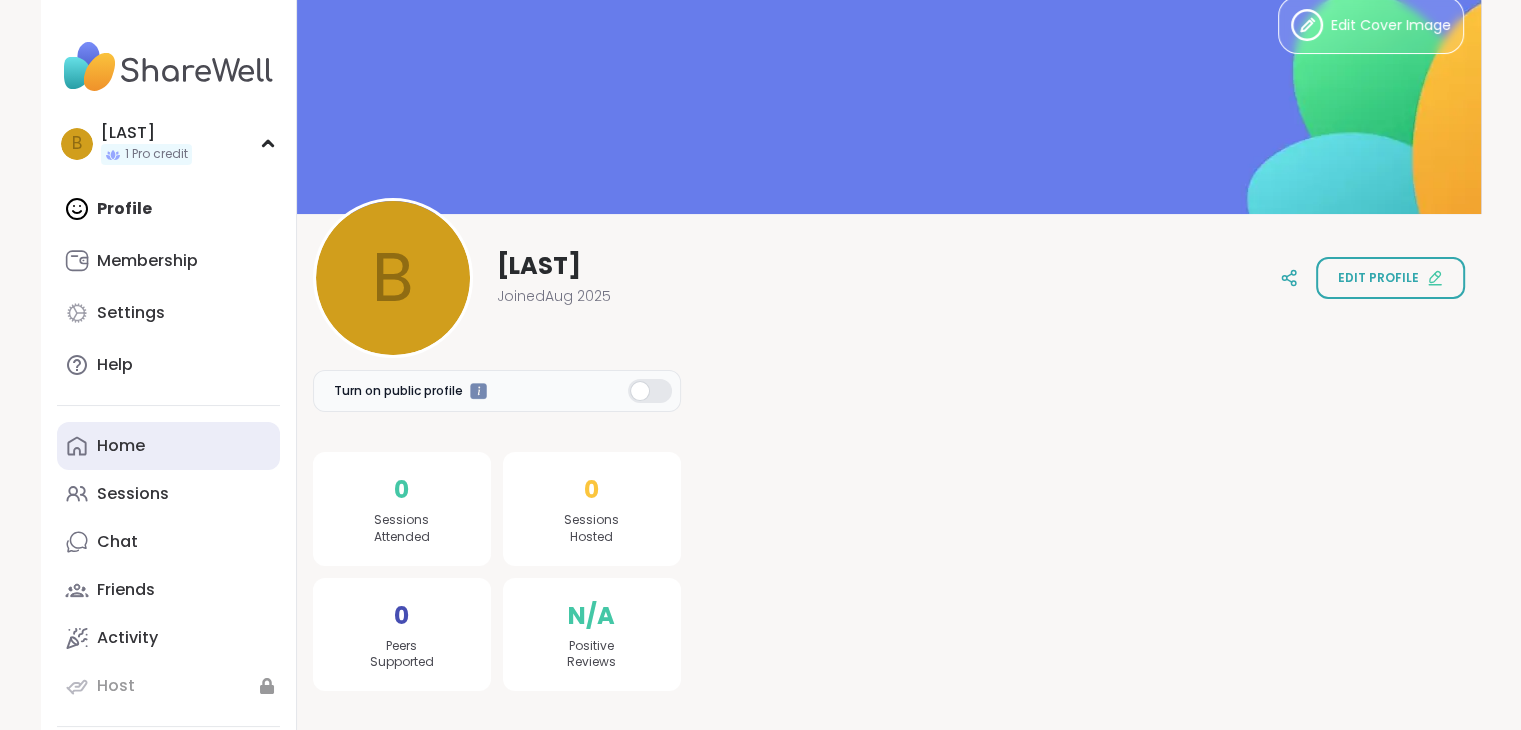 click on "Home" at bounding box center (168, 446) 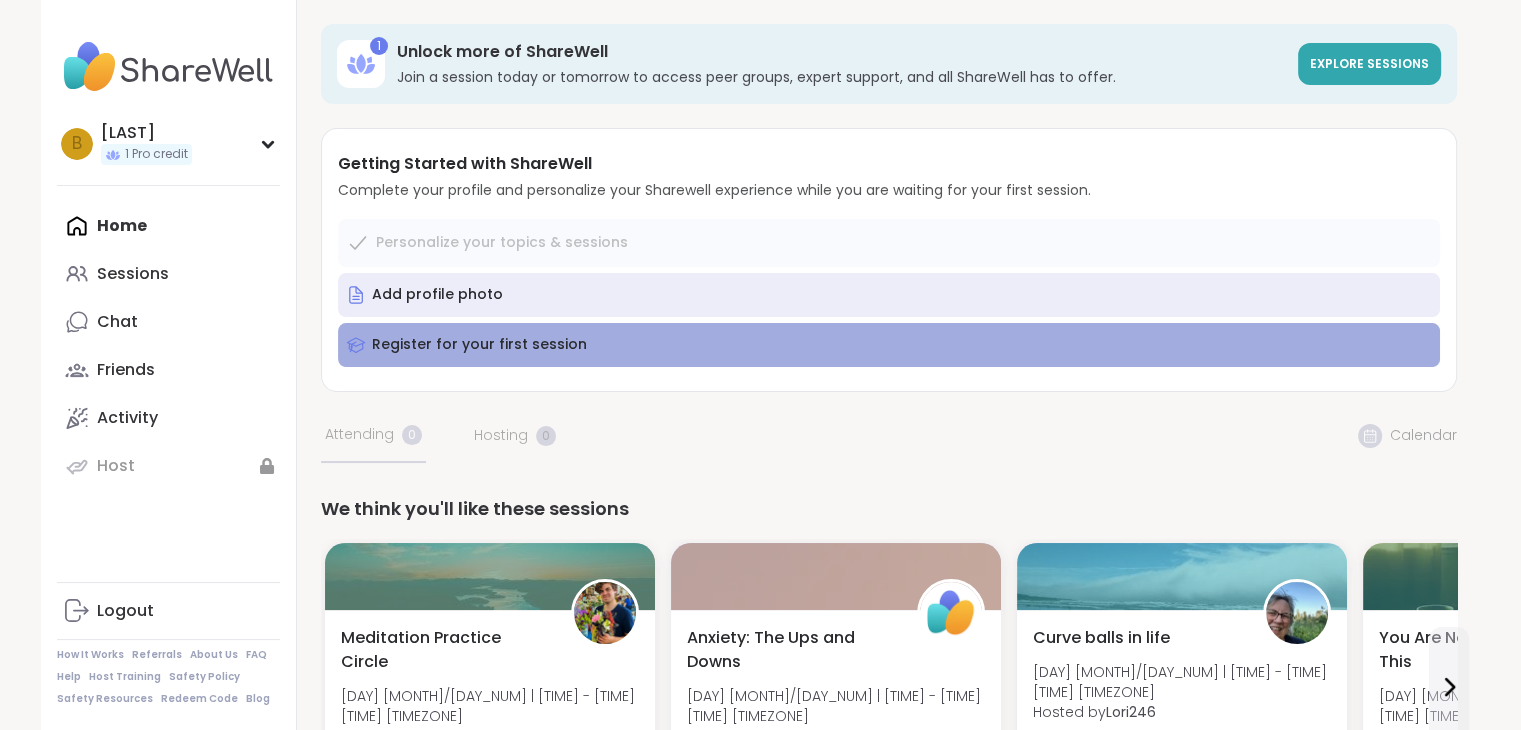 click on "Register for your first session" at bounding box center [889, 345] 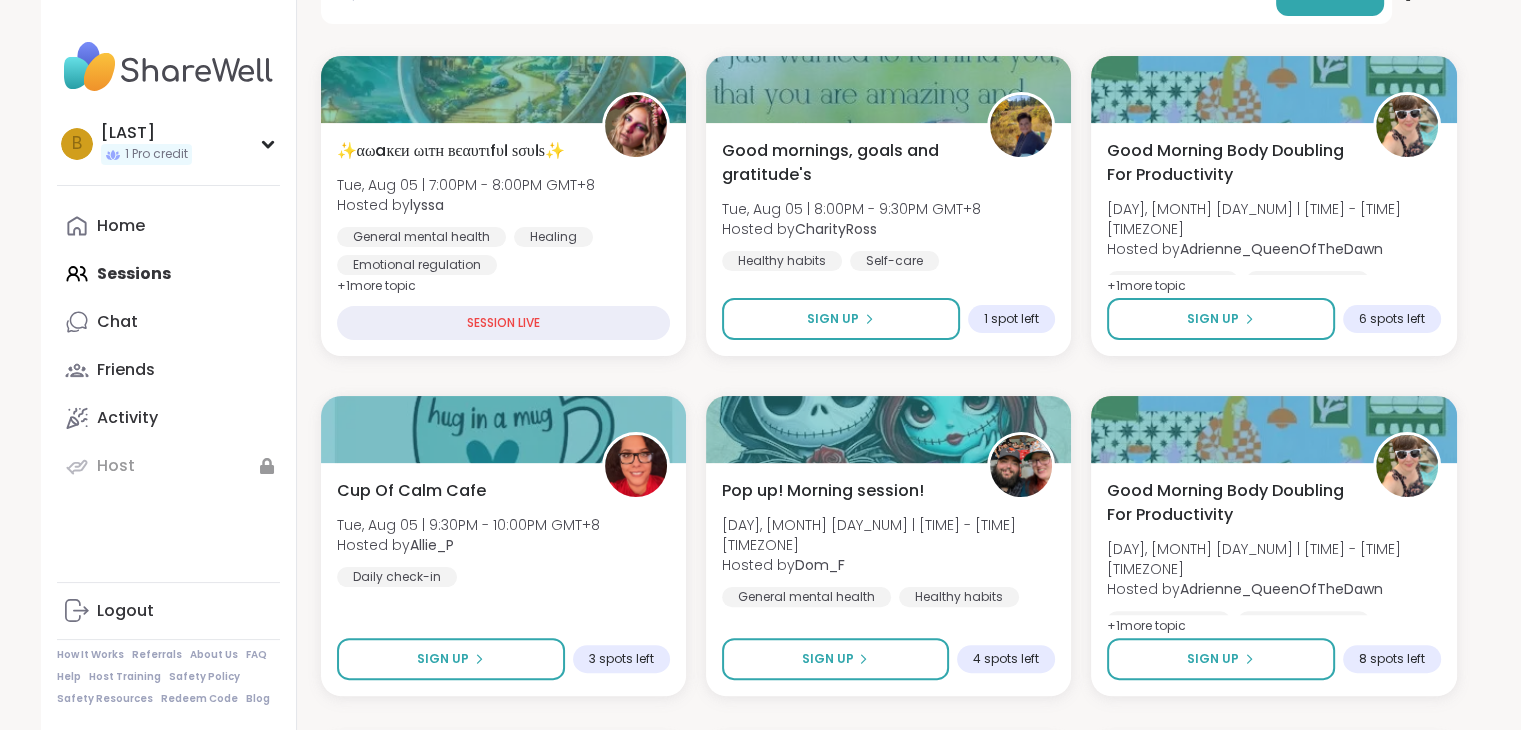scroll, scrollTop: 359, scrollLeft: 0, axis: vertical 